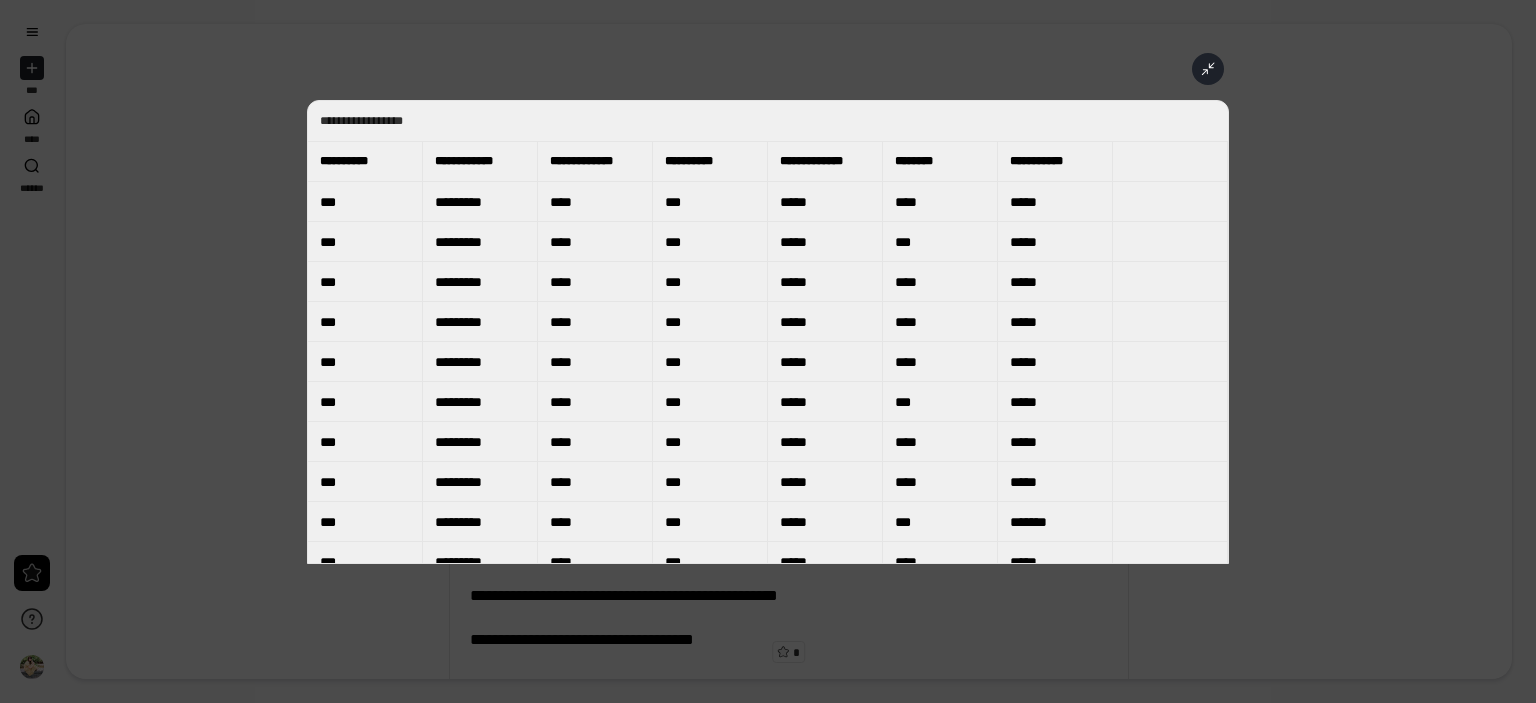 scroll, scrollTop: 0, scrollLeft: 0, axis: both 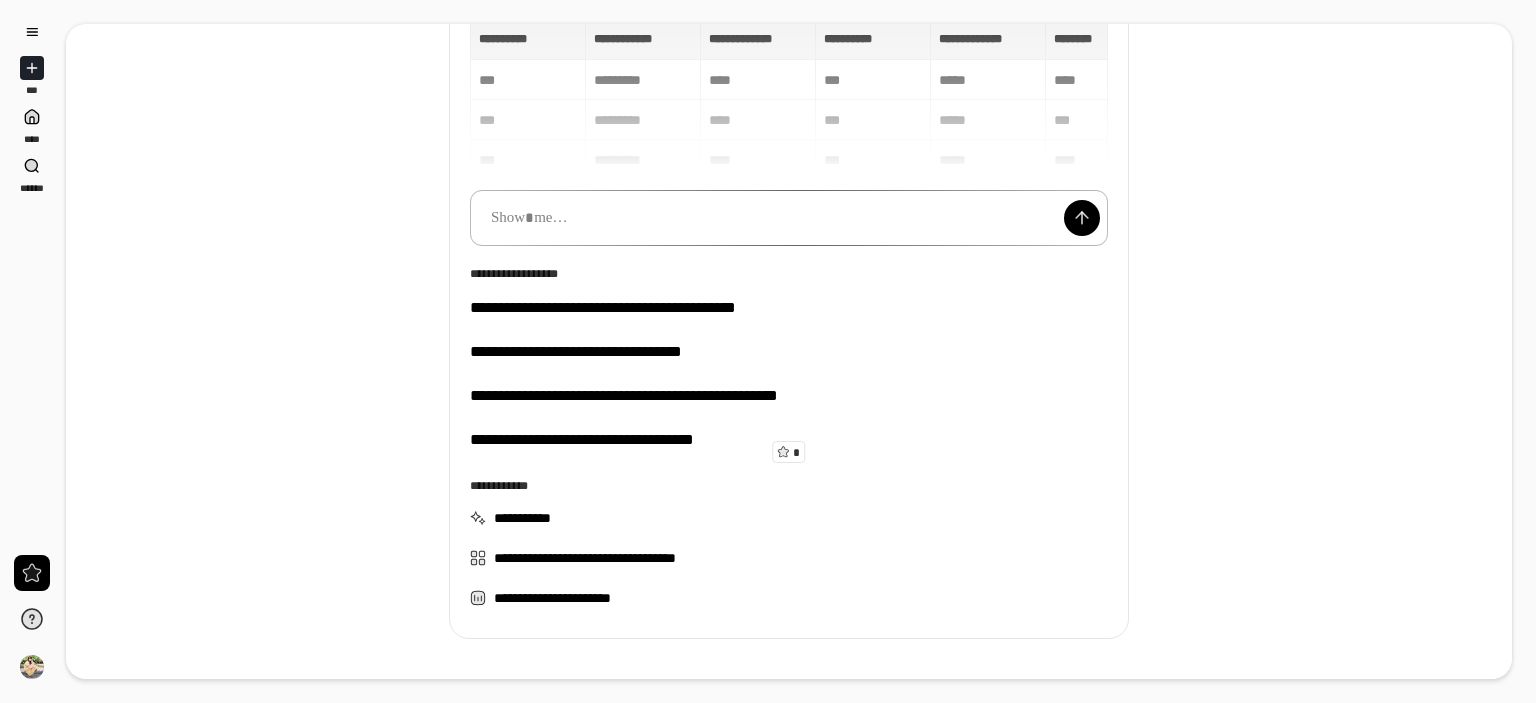 click at bounding box center (789, 218) 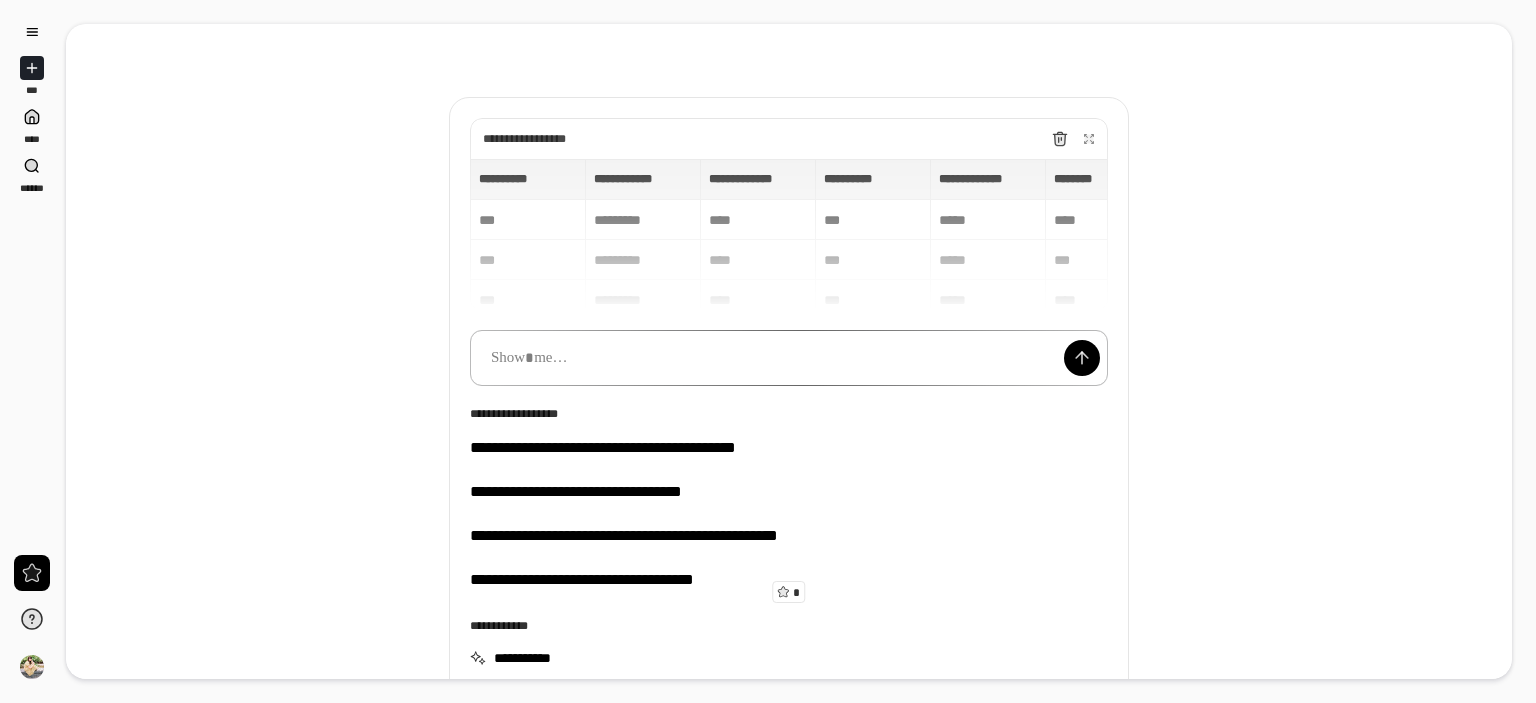 scroll, scrollTop: 0, scrollLeft: 0, axis: both 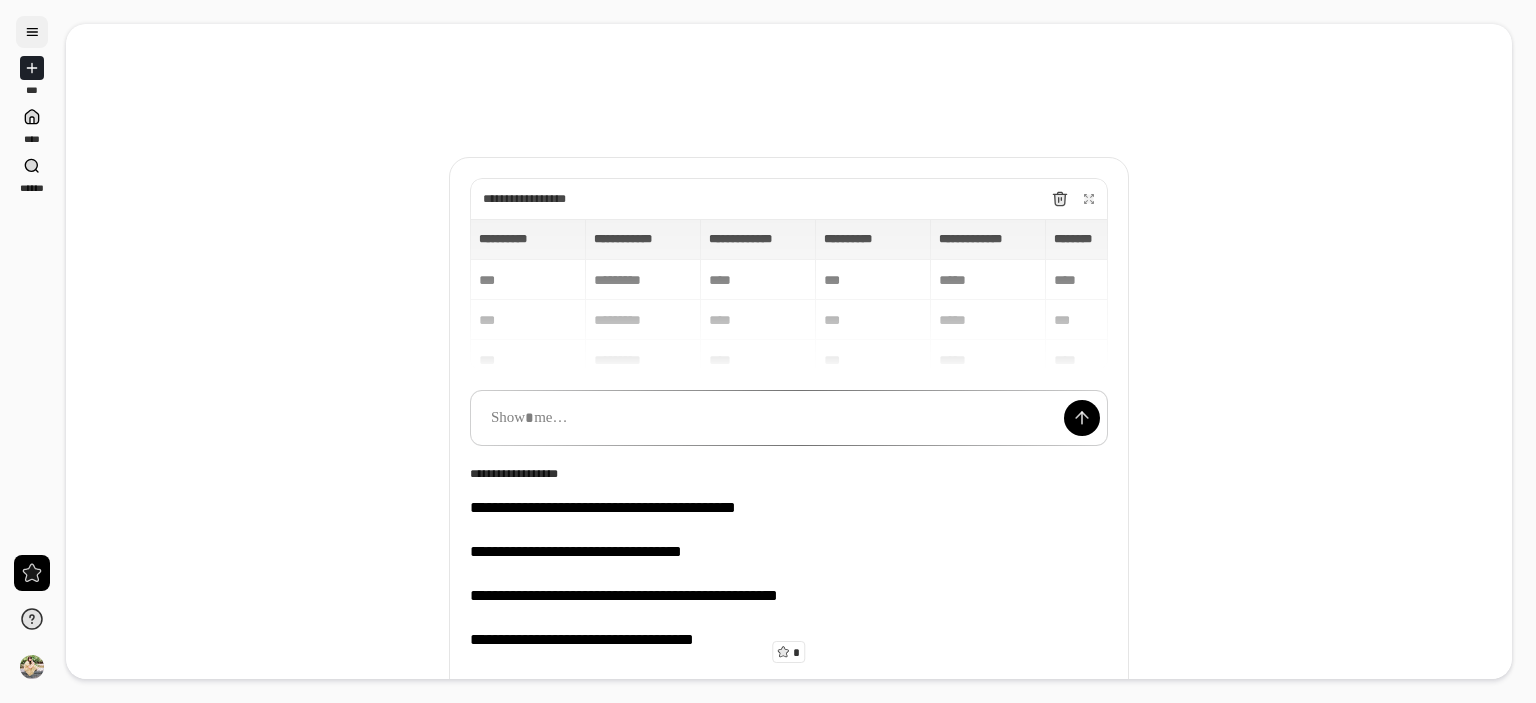 click at bounding box center (32, 32) 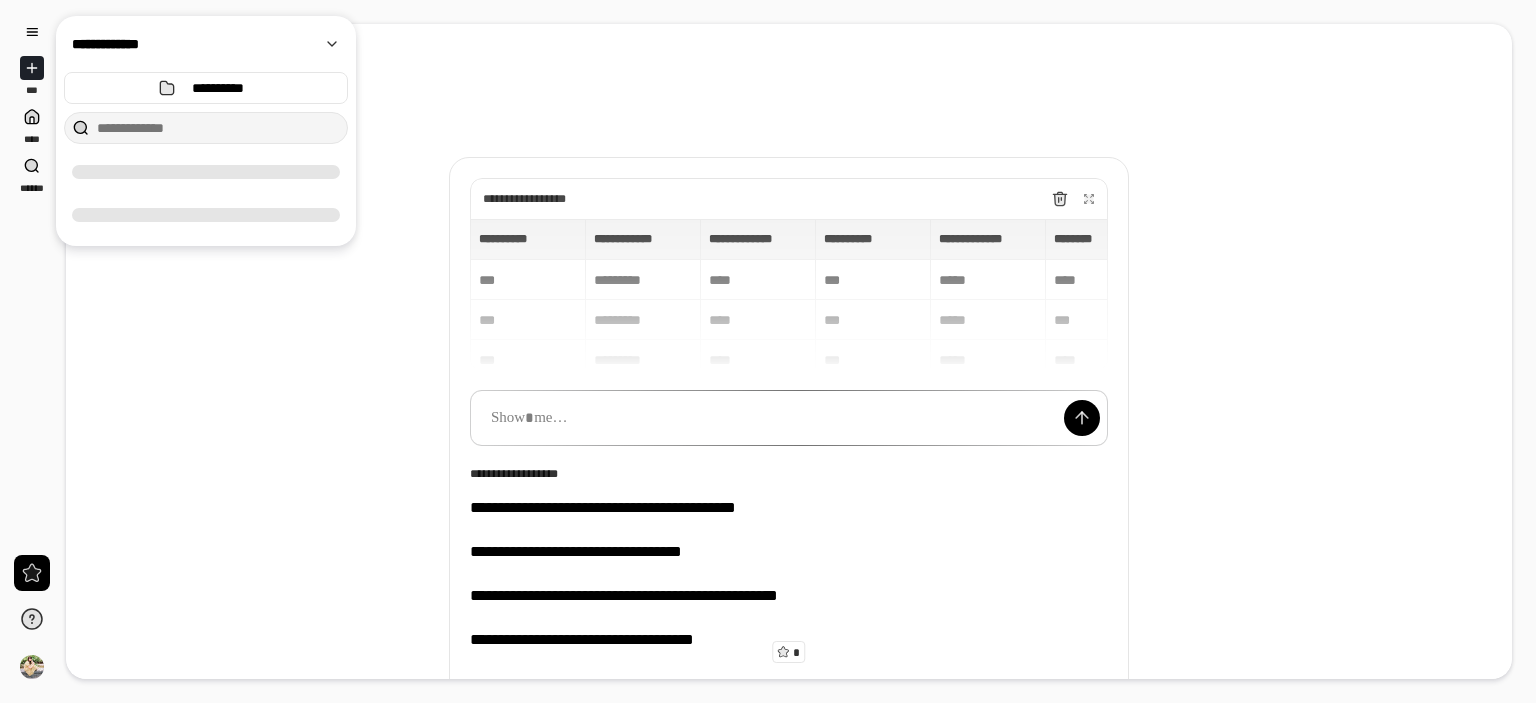 click on "**********" at bounding box center (789, 447) 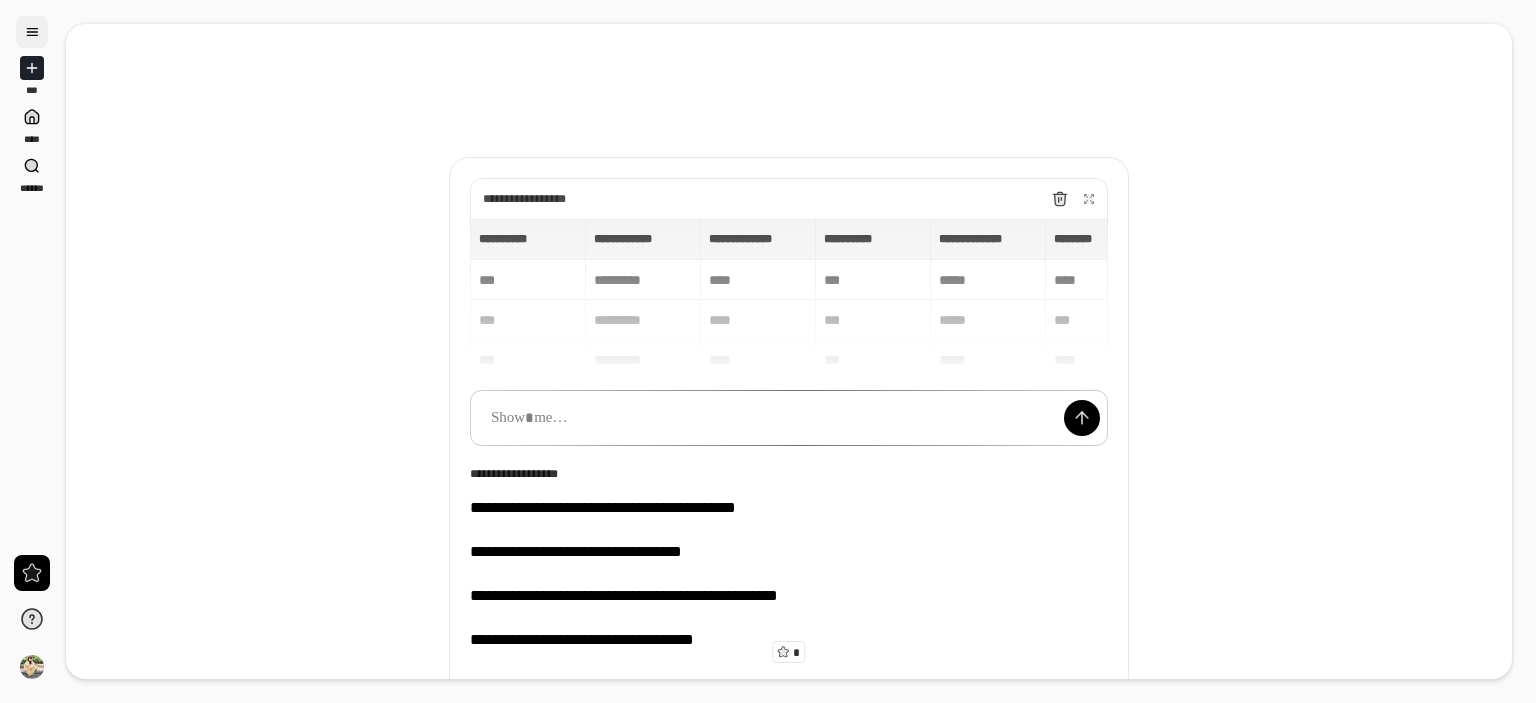 click at bounding box center (32, 32) 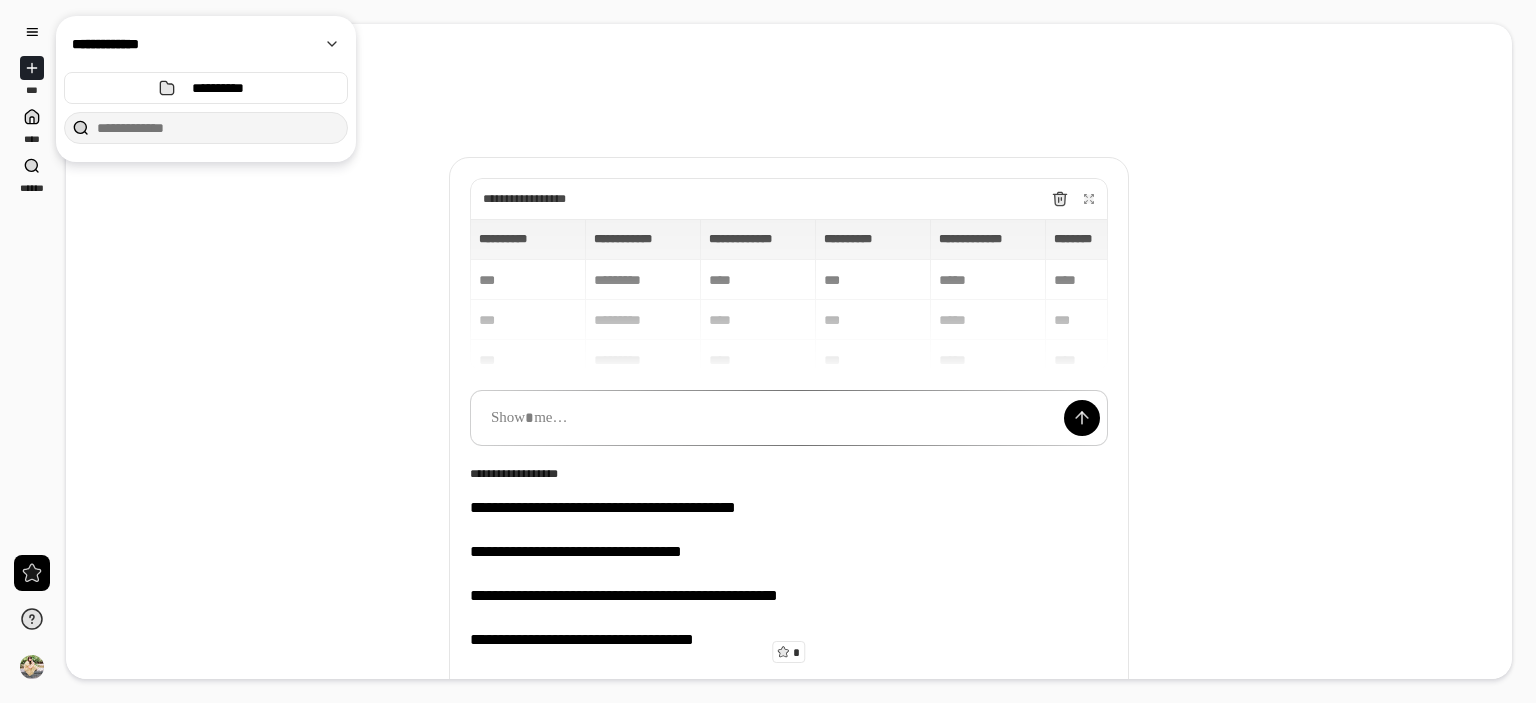 drag, startPoint x: 40, startPoint y: 1, endPoint x: 308, endPoint y: 447, distance: 520.32684 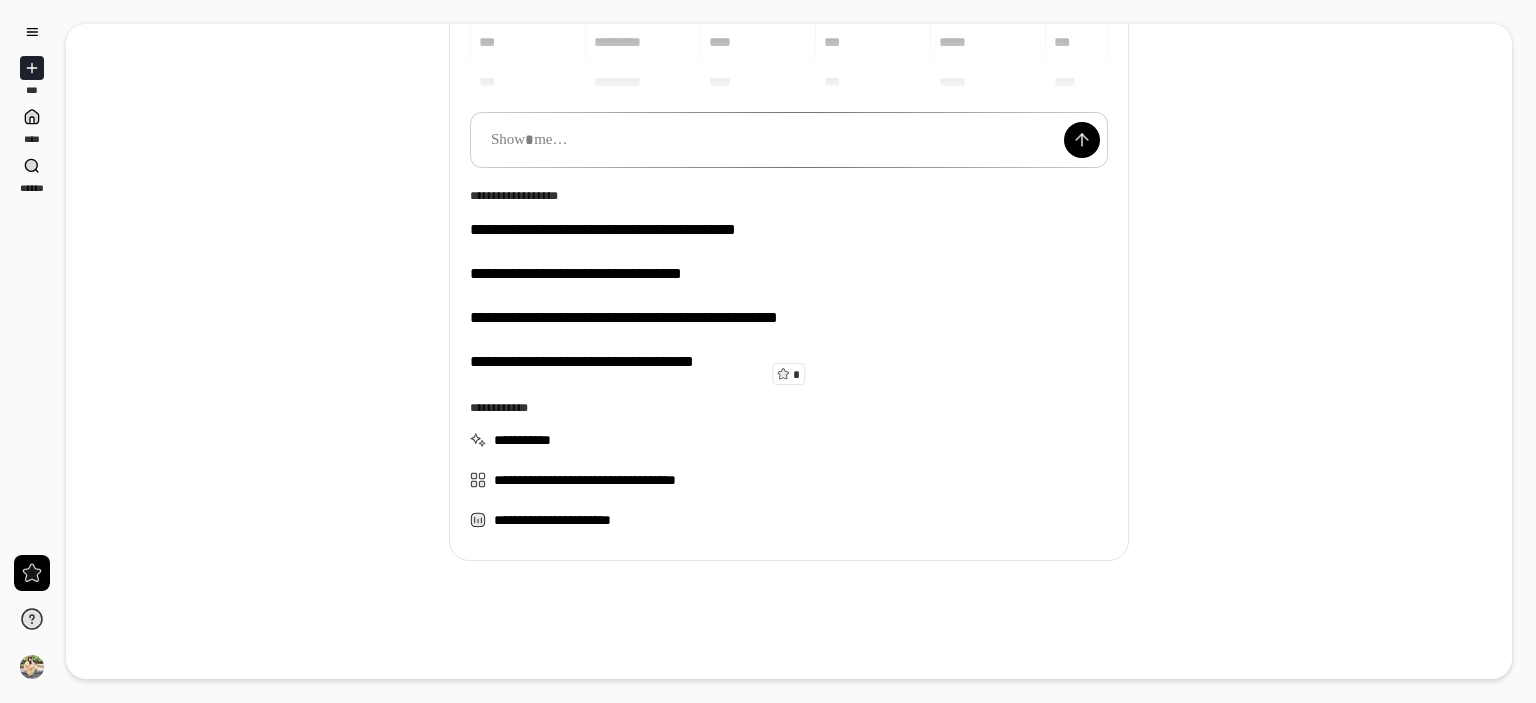 scroll, scrollTop: 0, scrollLeft: 0, axis: both 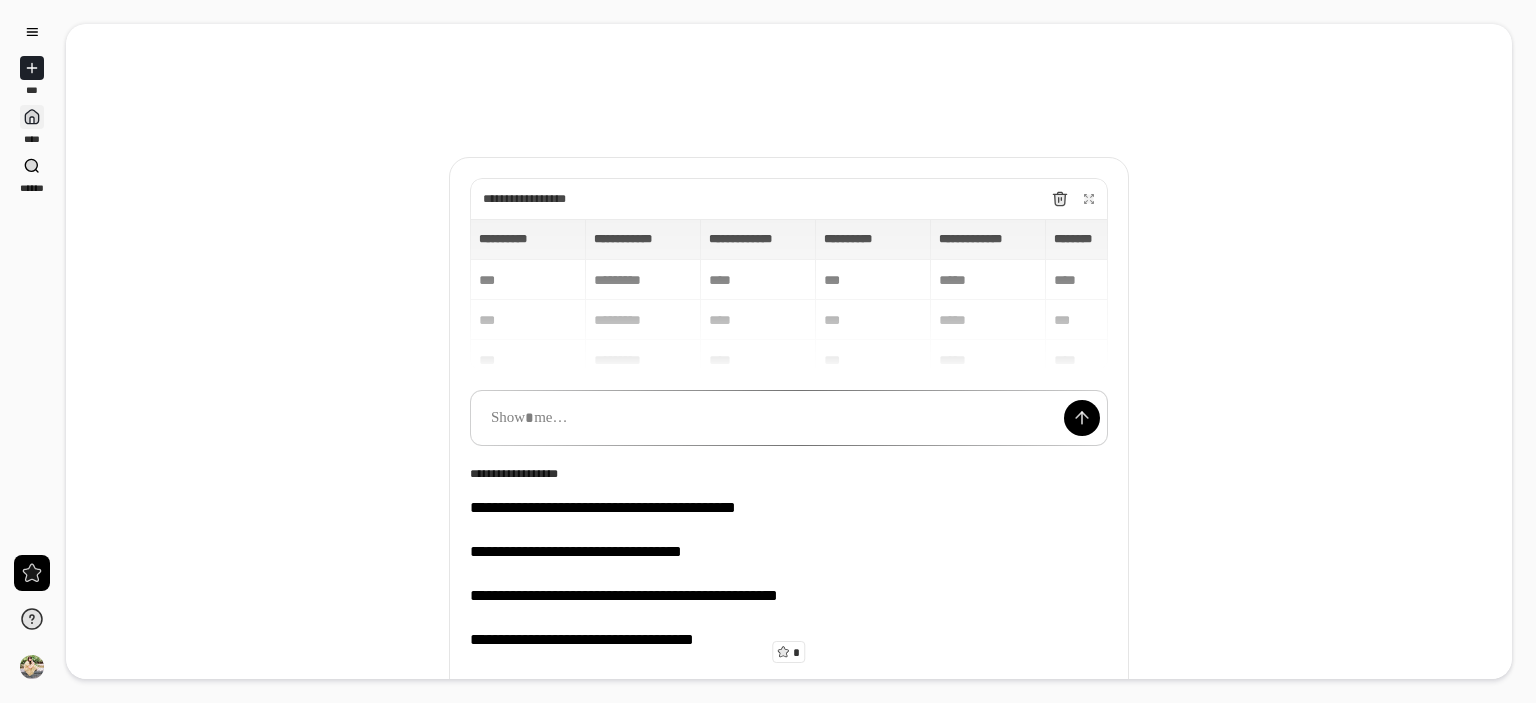 click at bounding box center (32, 117) 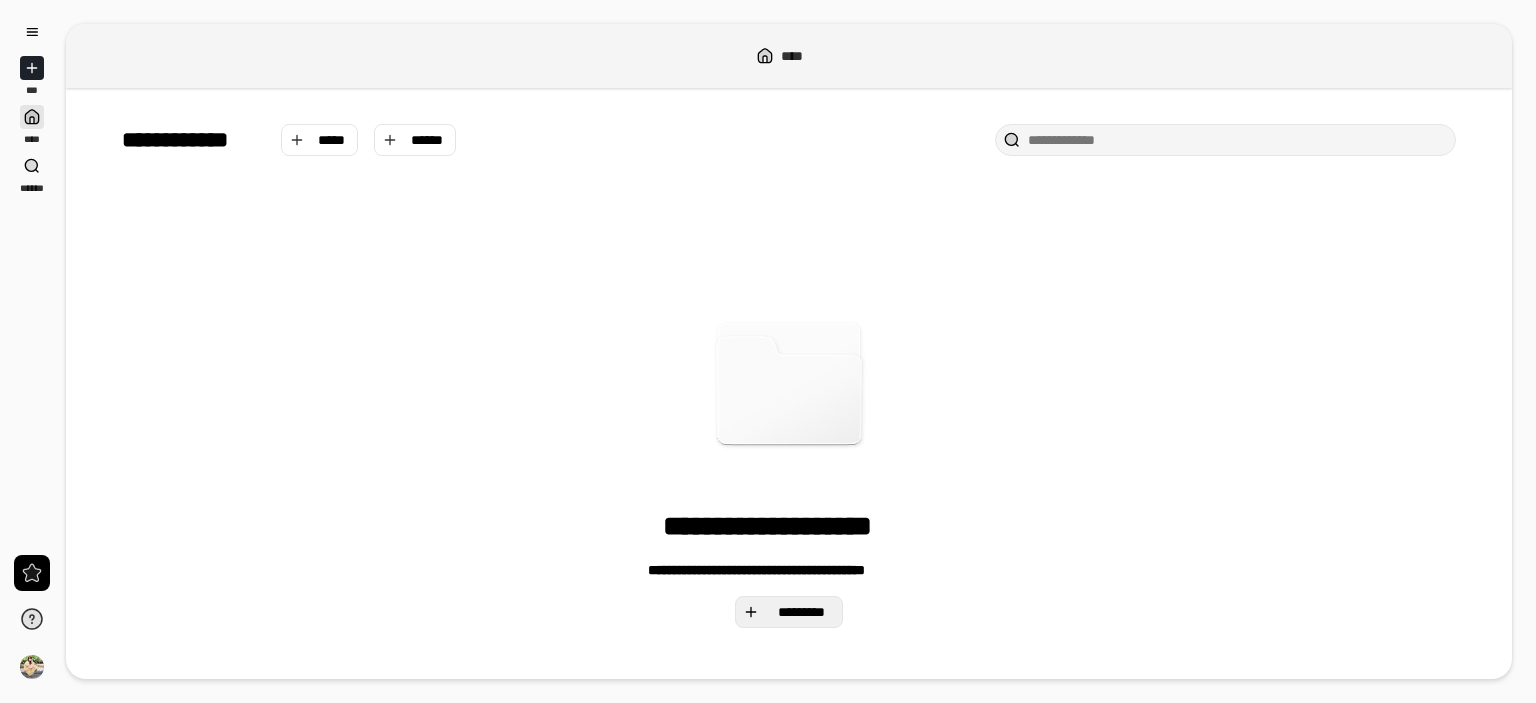 click on "*********" at bounding box center [801, 612] 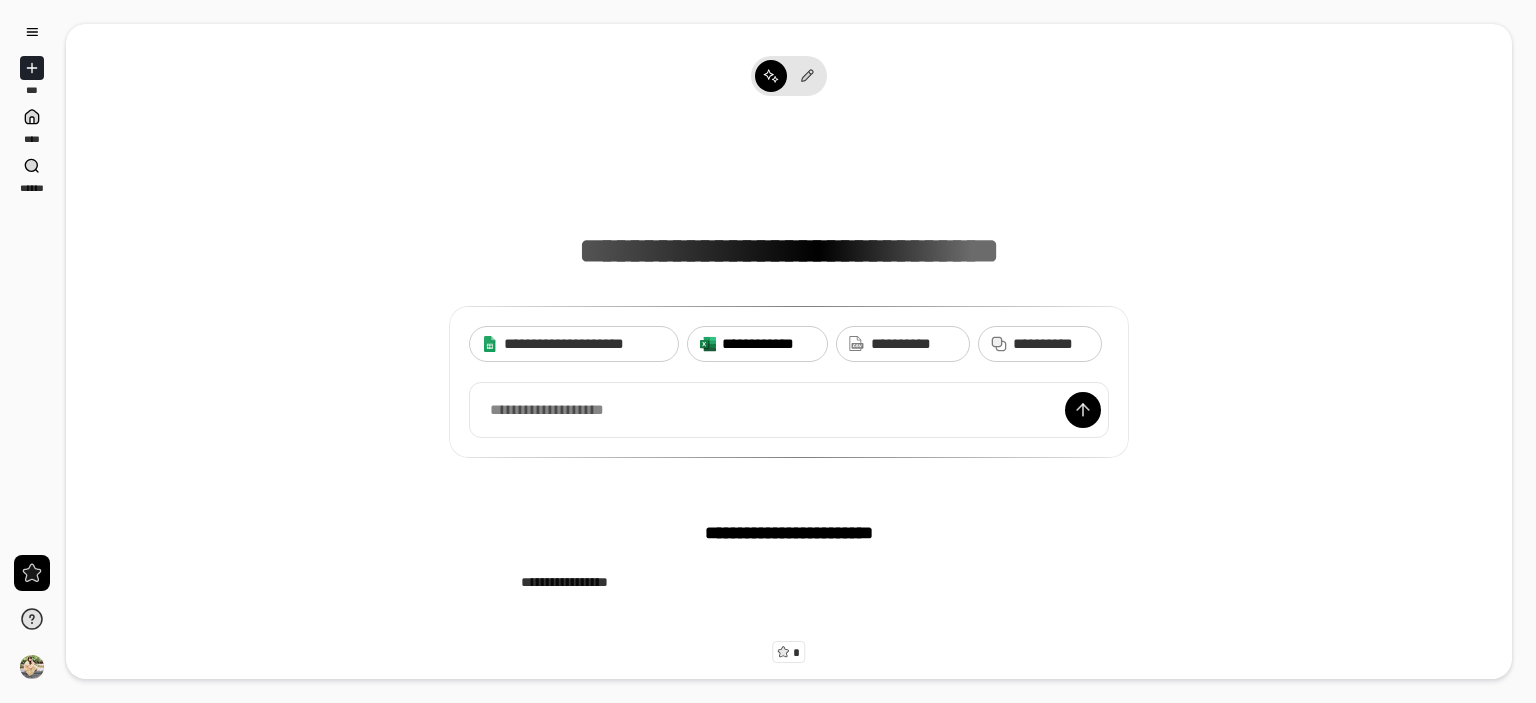 click on "**********" at bounding box center (768, 344) 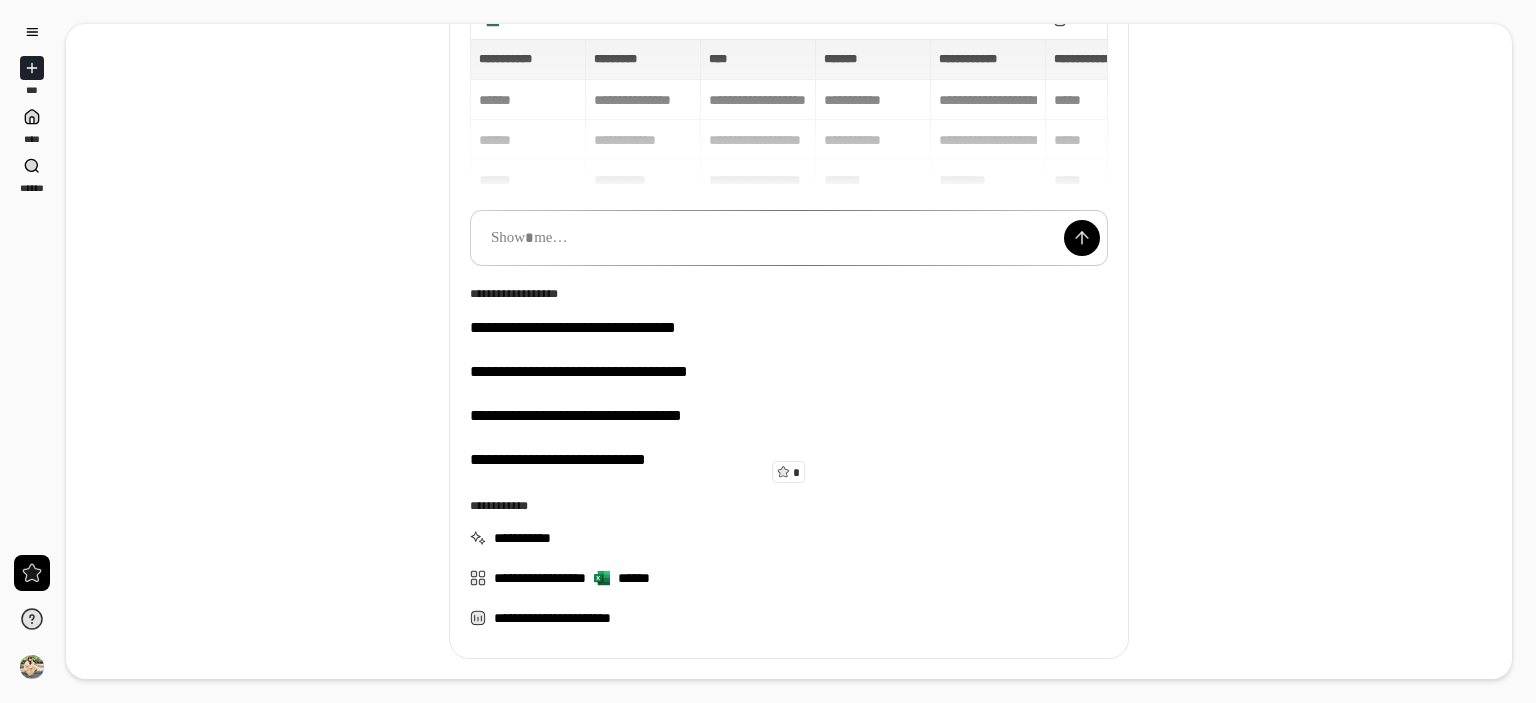 scroll, scrollTop: 200, scrollLeft: 0, axis: vertical 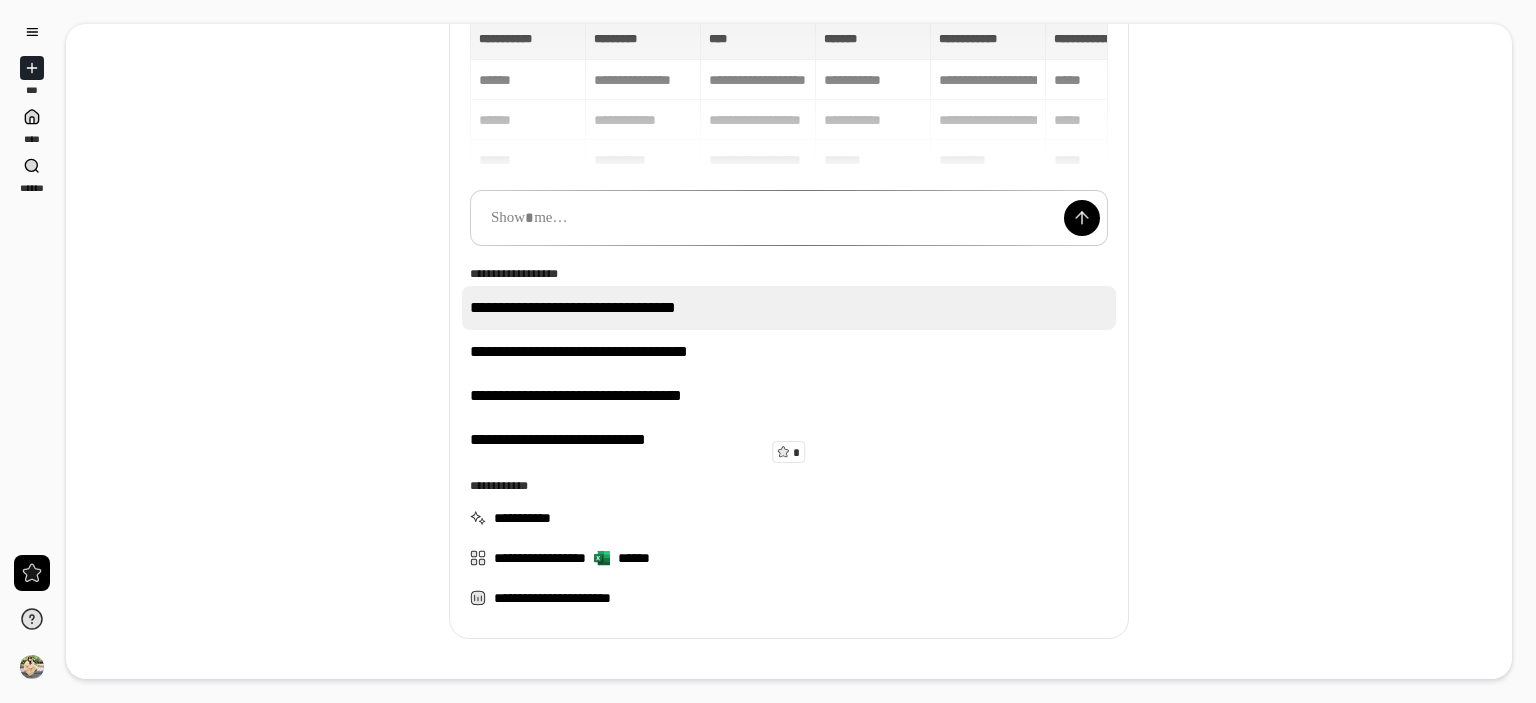 click on "**********" at bounding box center [789, 308] 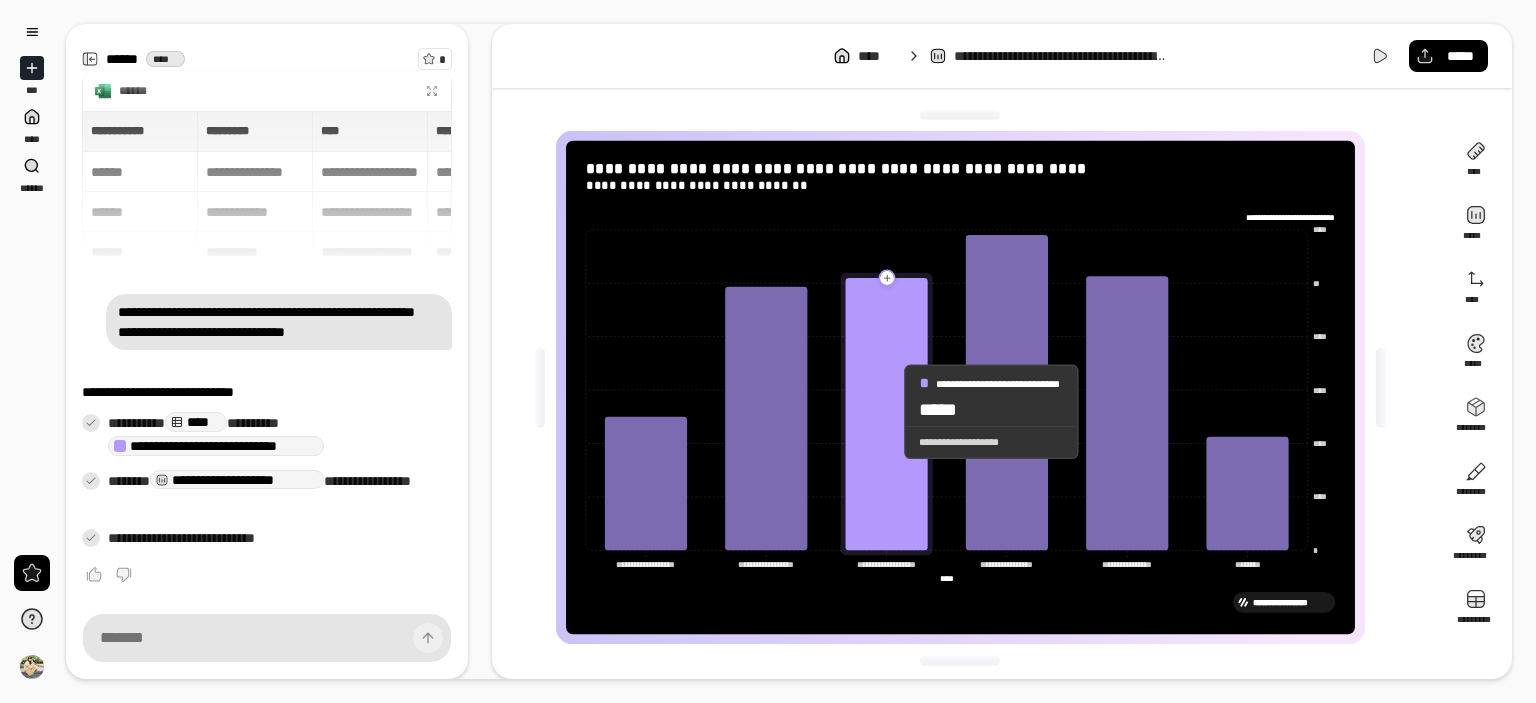 scroll, scrollTop: 4, scrollLeft: 0, axis: vertical 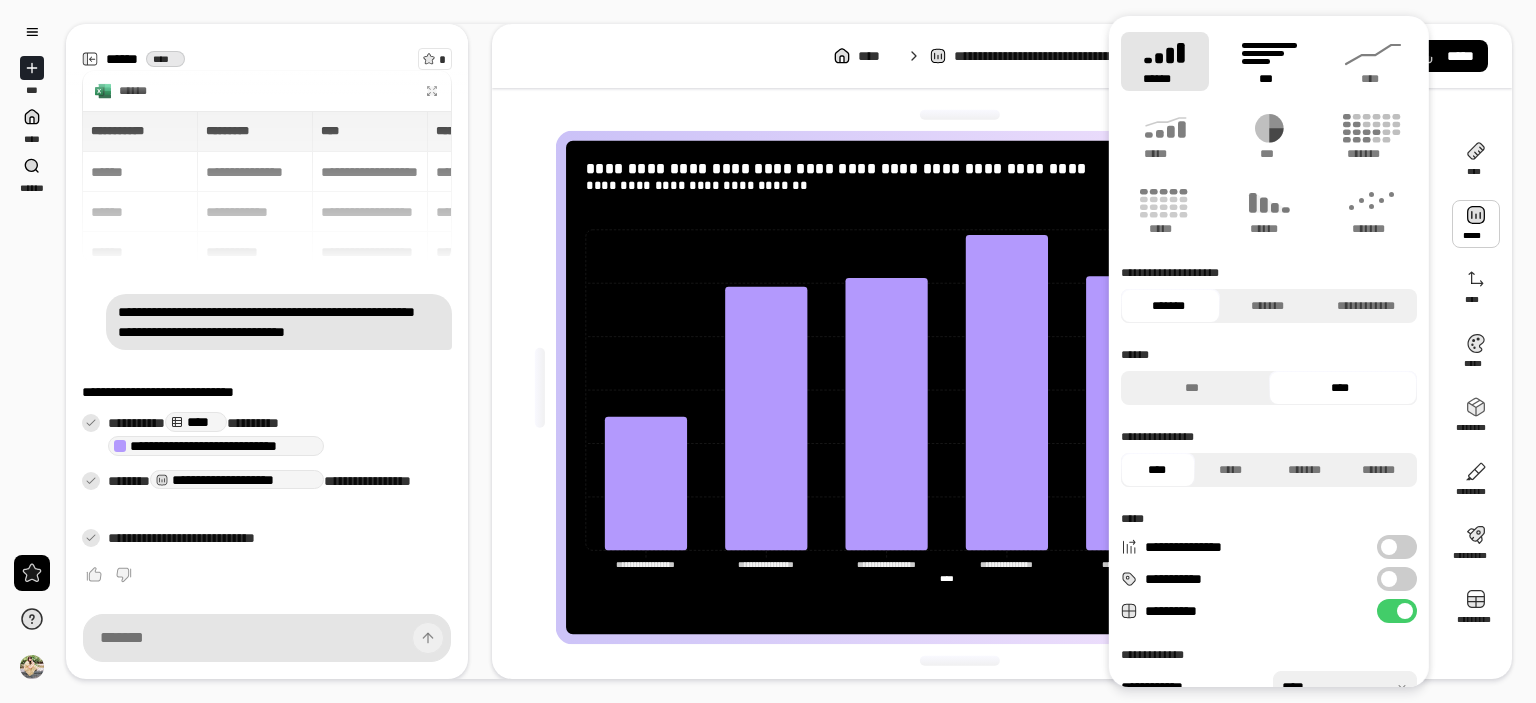 click 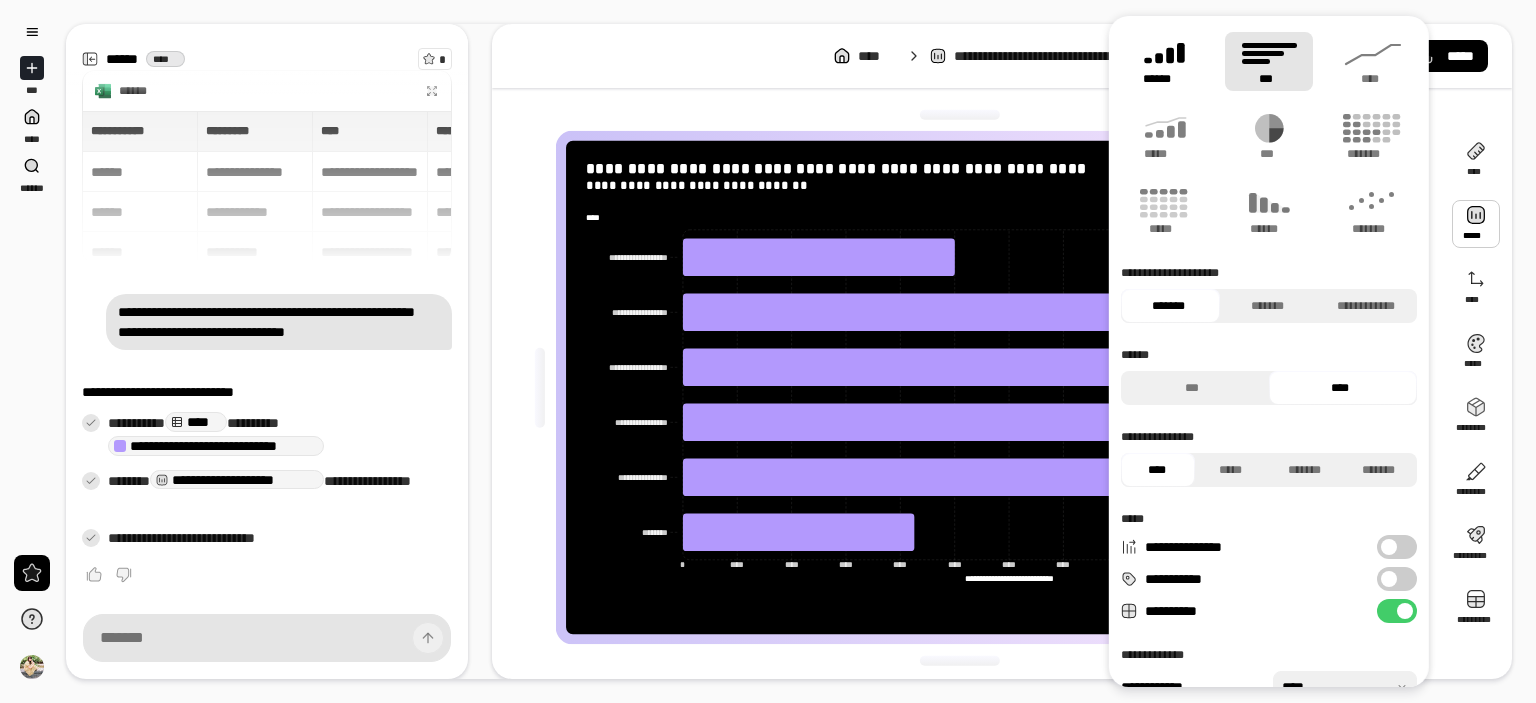 click 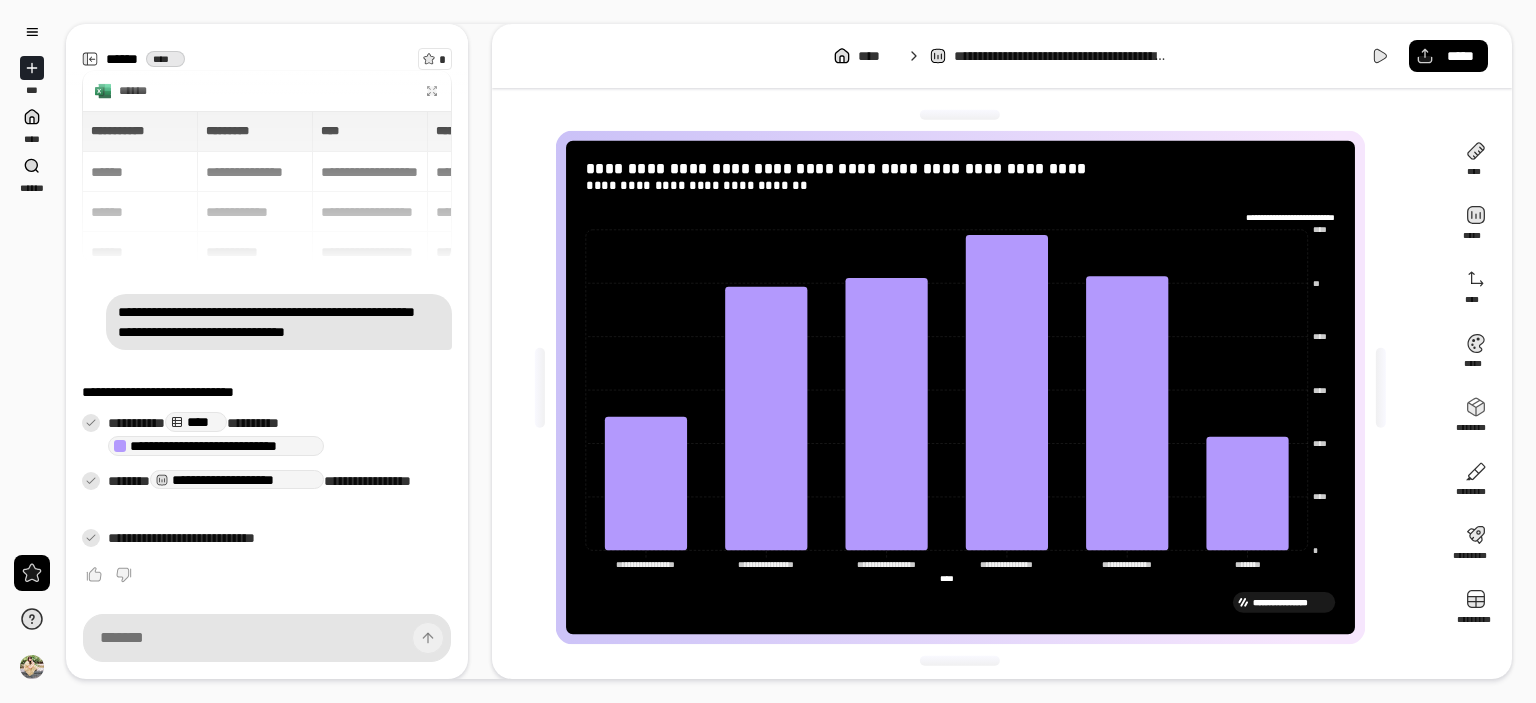 click on "**********" at bounding box center [968, 387] 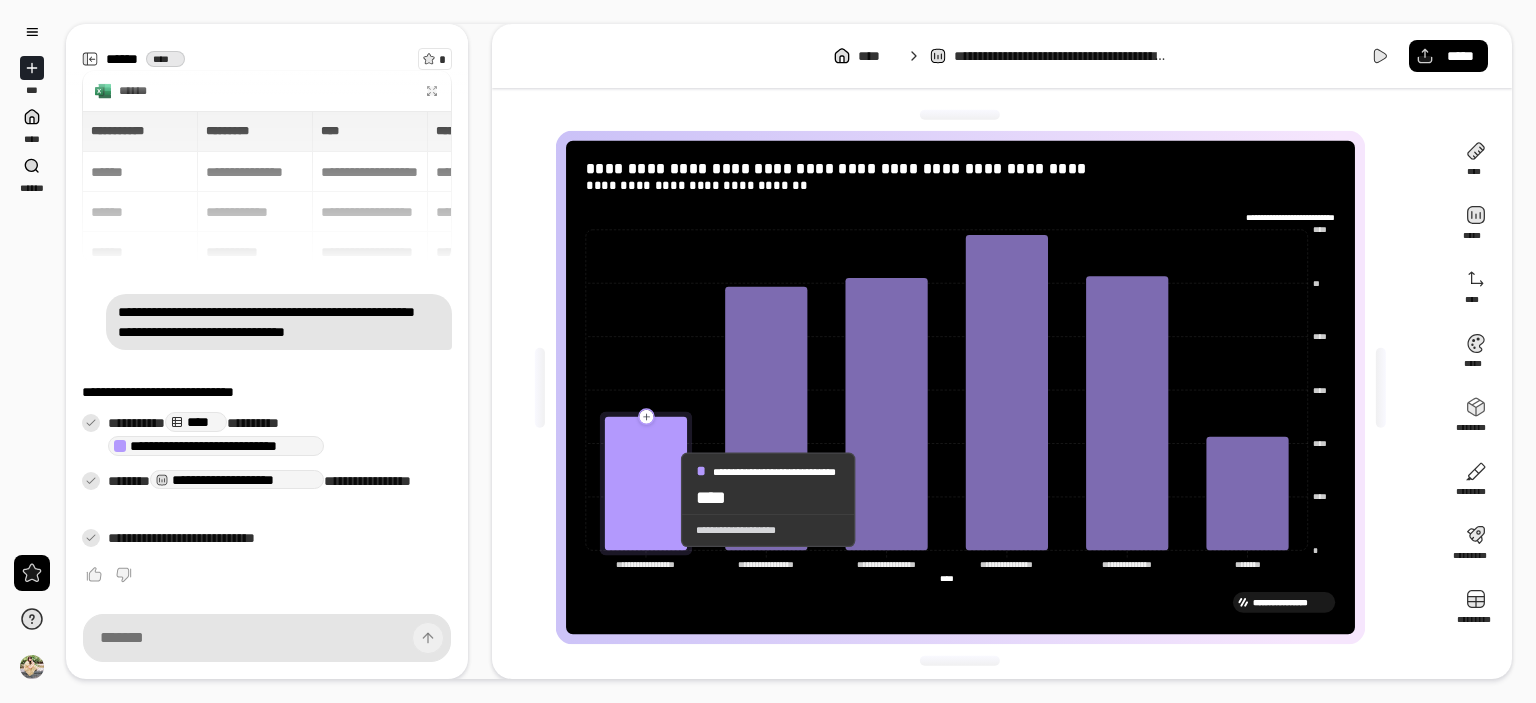 scroll, scrollTop: 0, scrollLeft: 0, axis: both 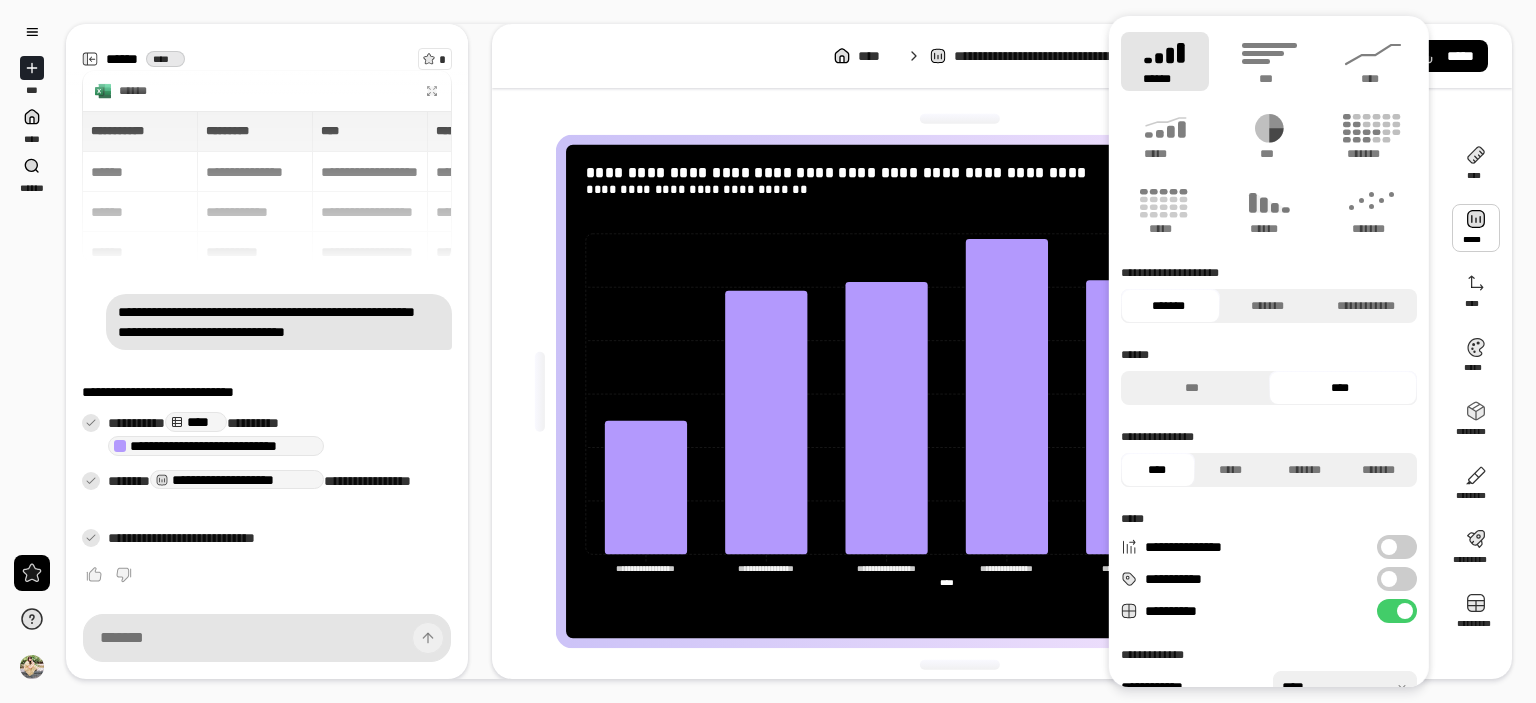 click at bounding box center [1476, 228] 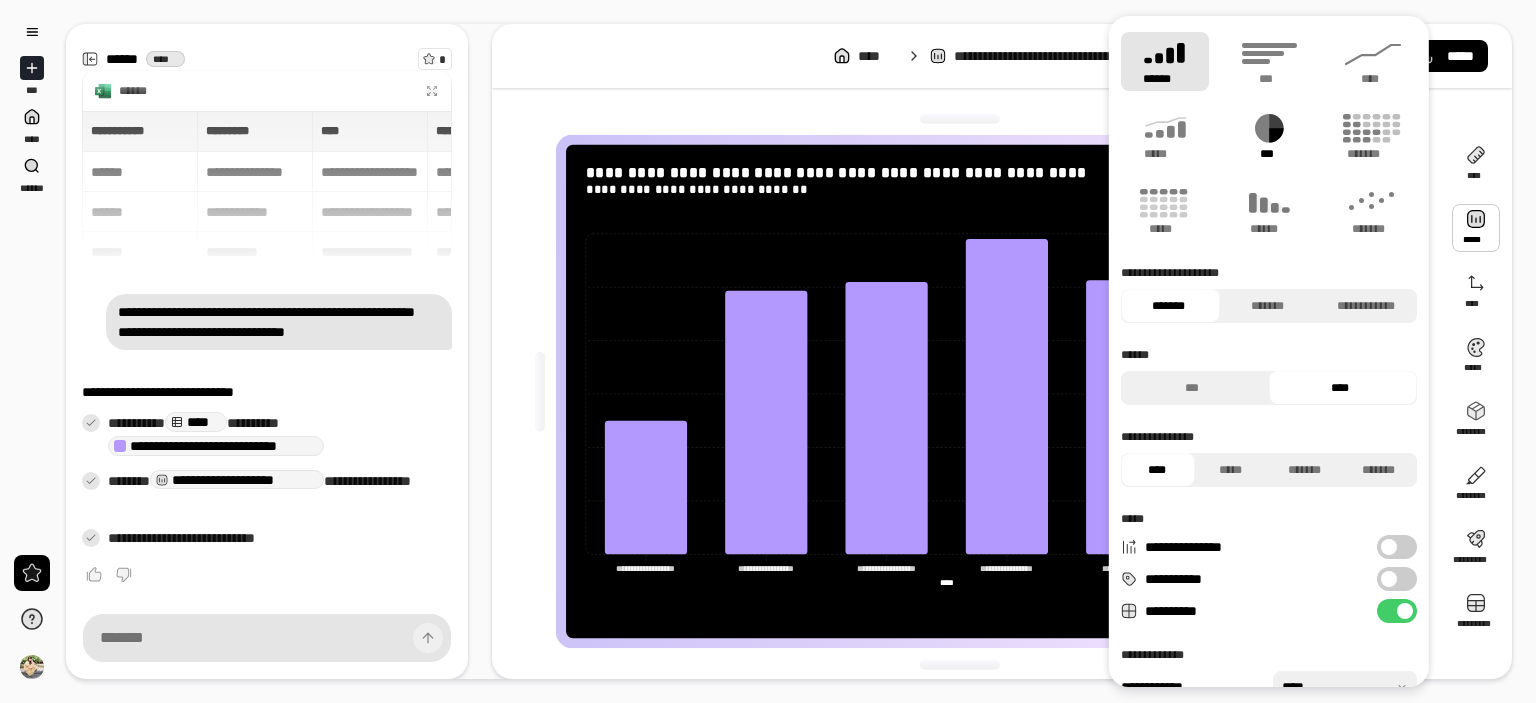 click 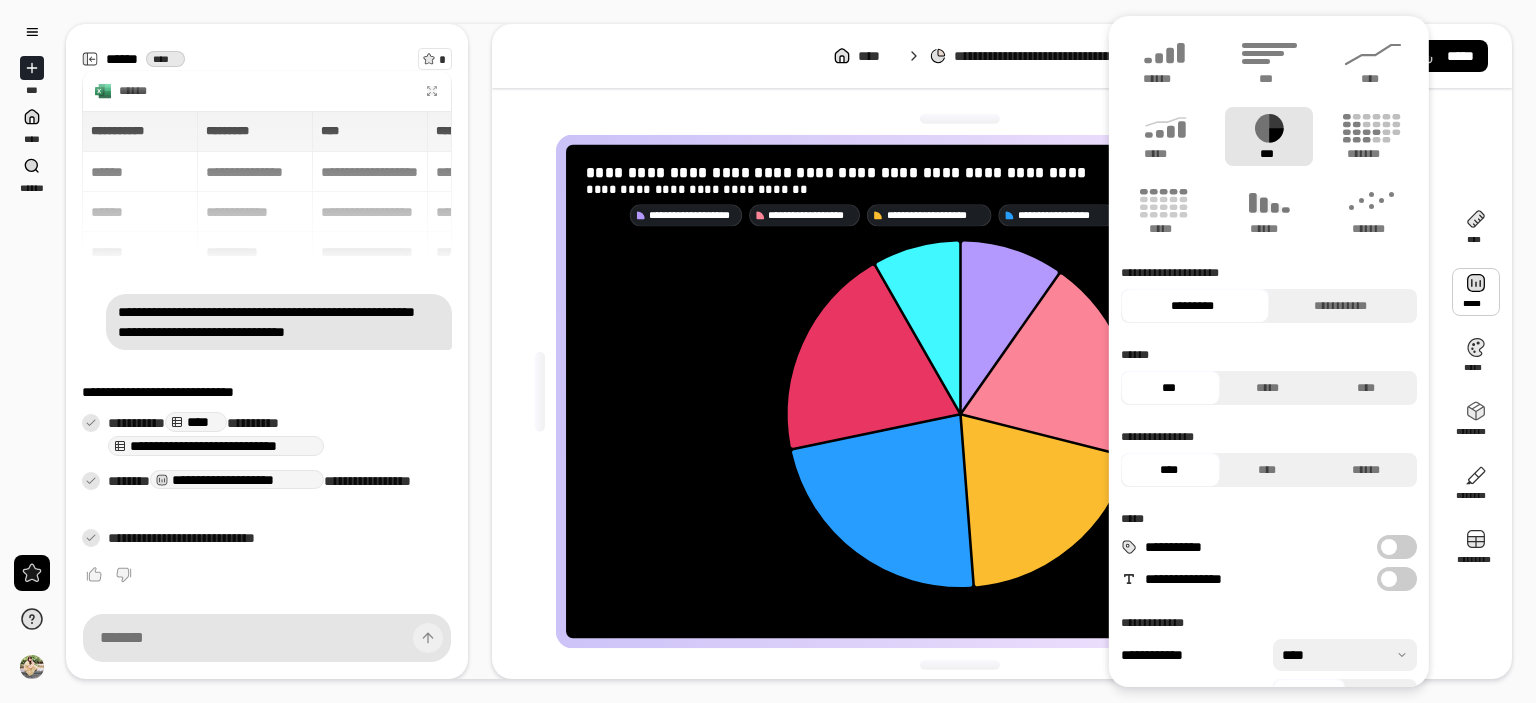 click on "**********" at bounding box center (968, 391) 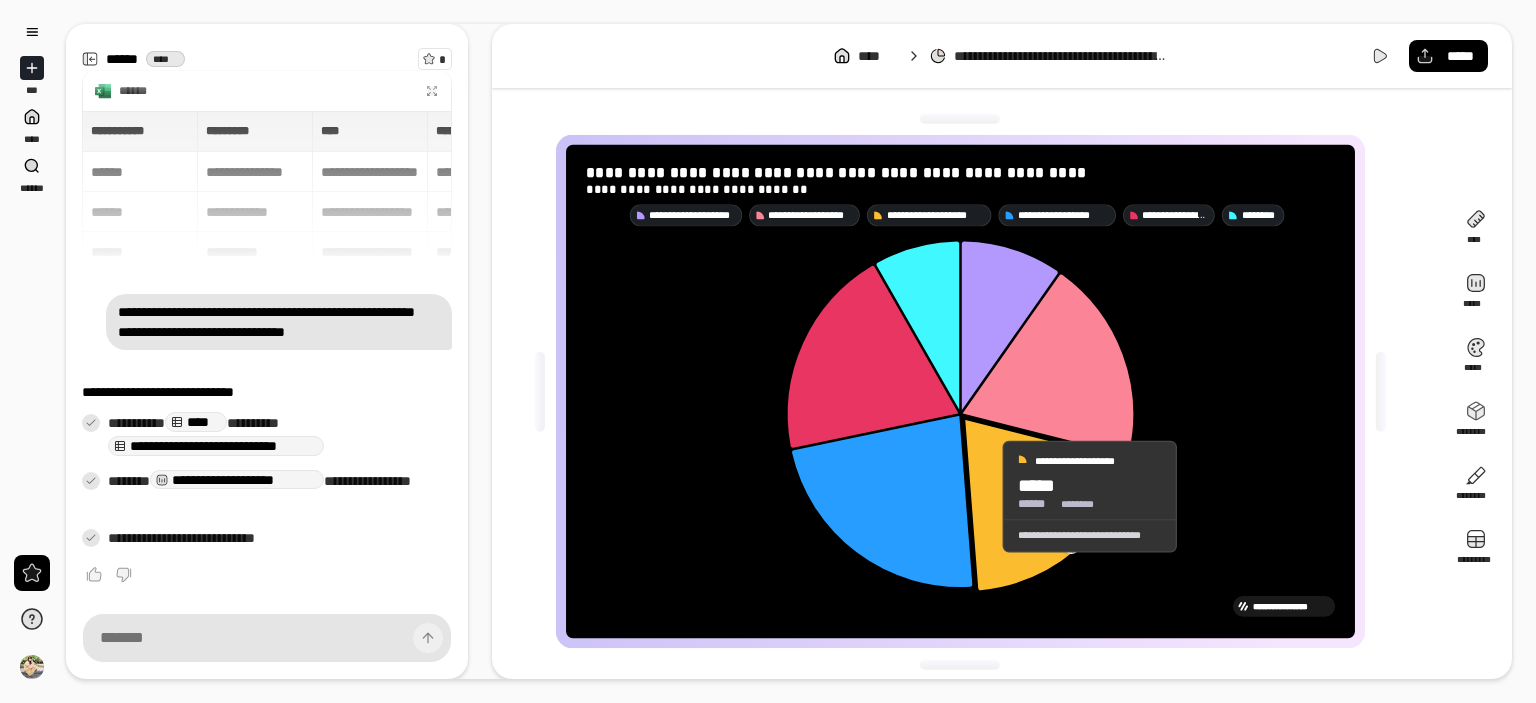 click 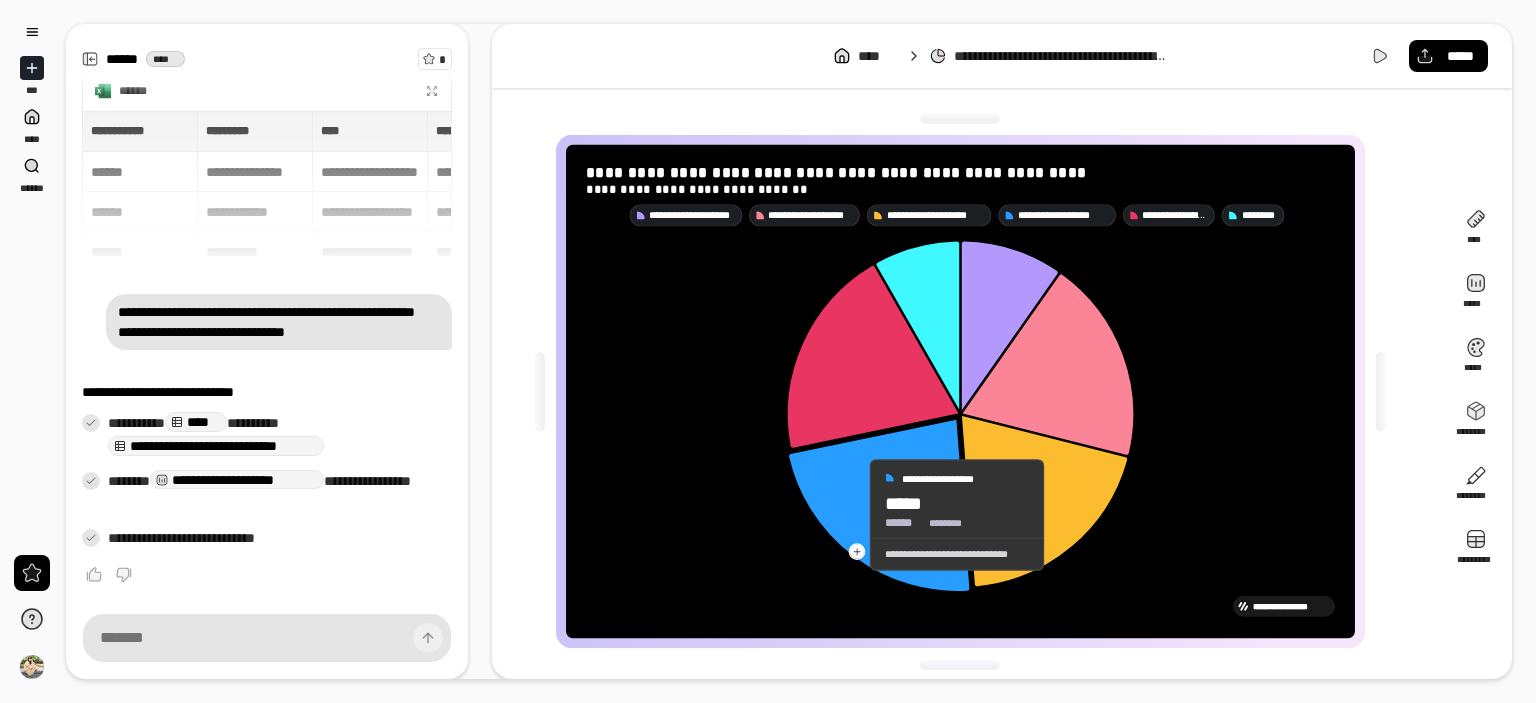 click 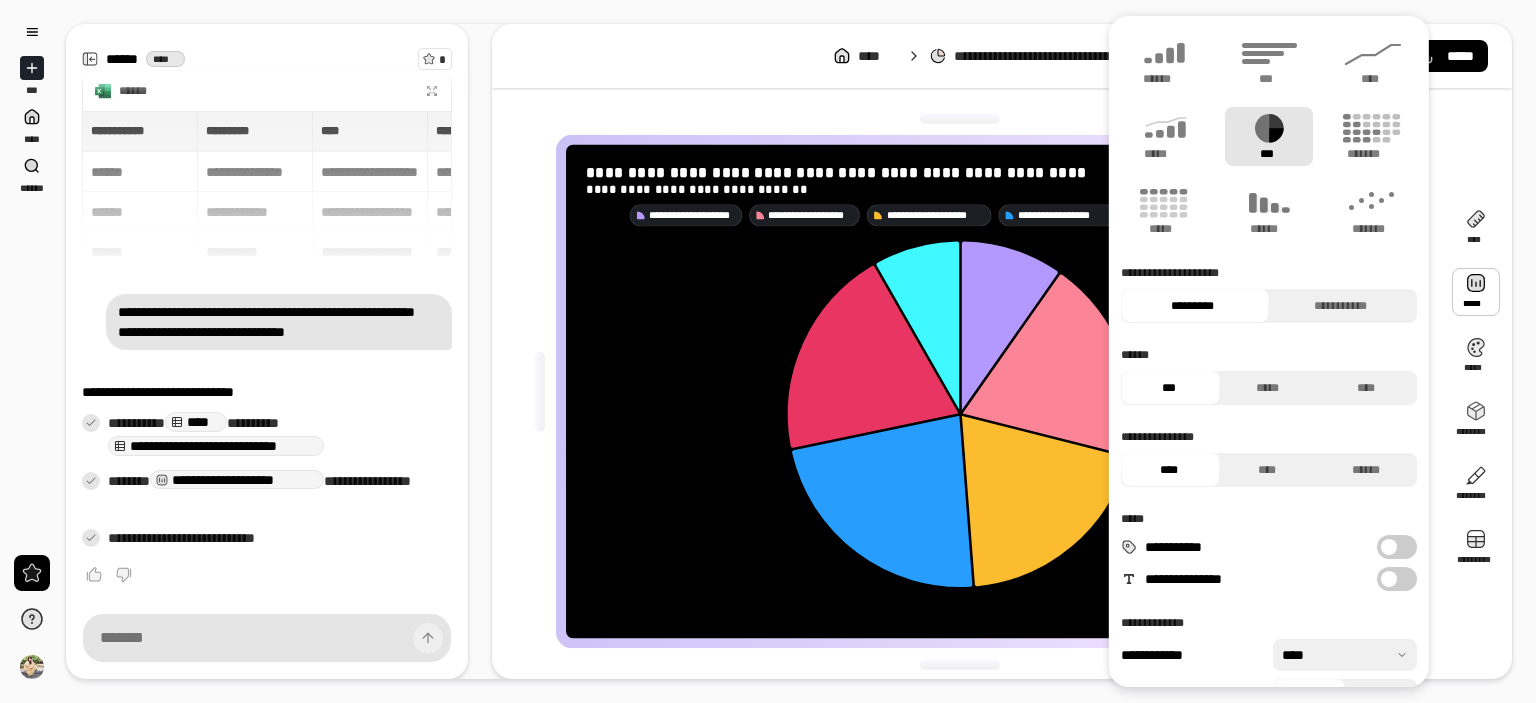 click at bounding box center [1476, 292] 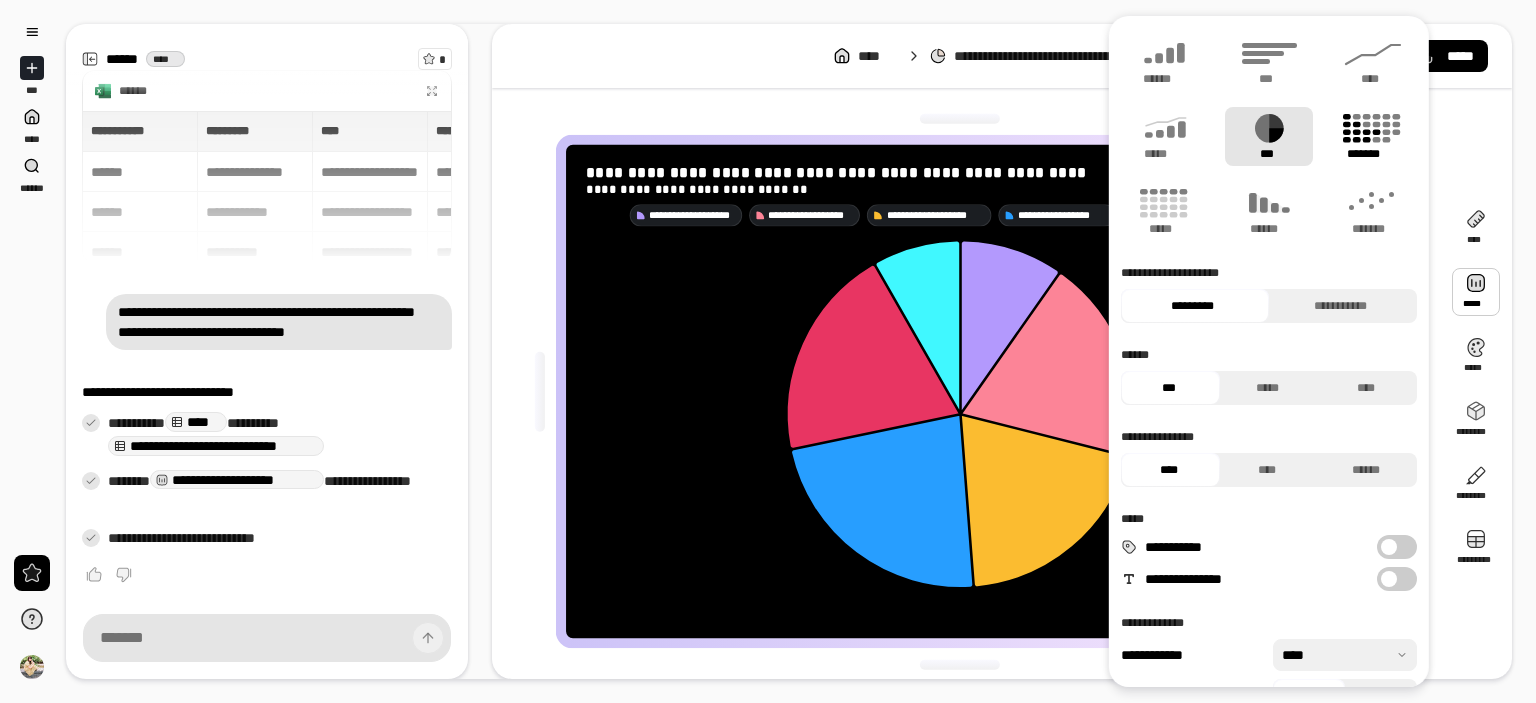click 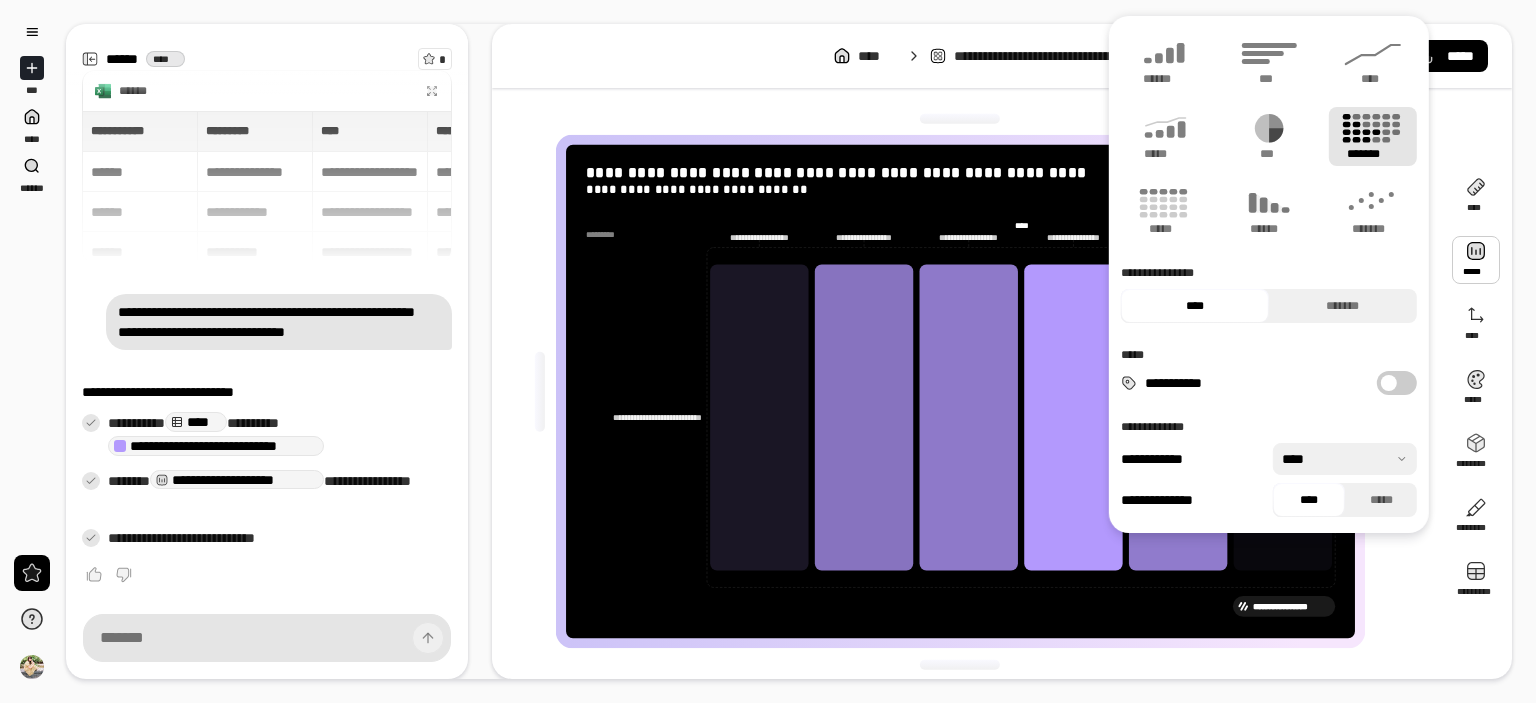 click at bounding box center [1476, 260] 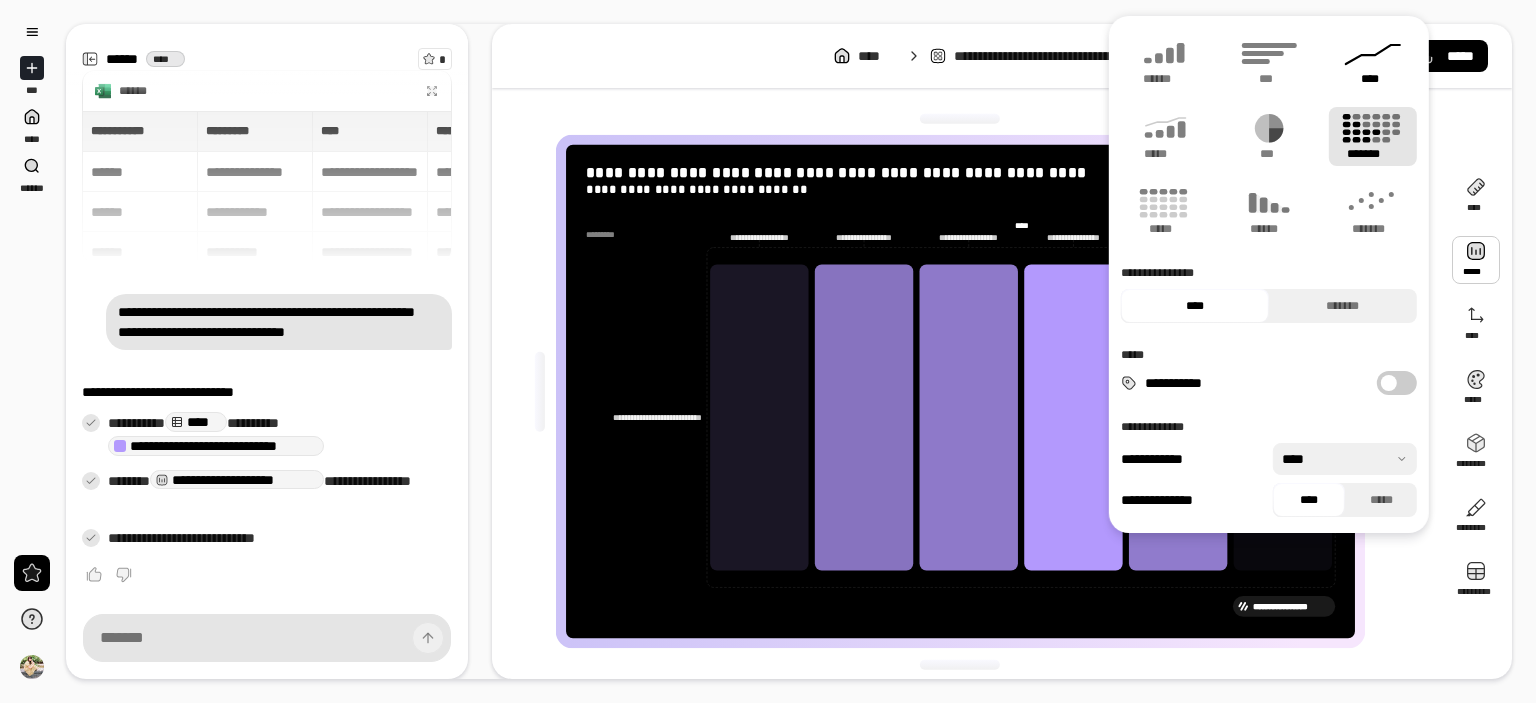 click 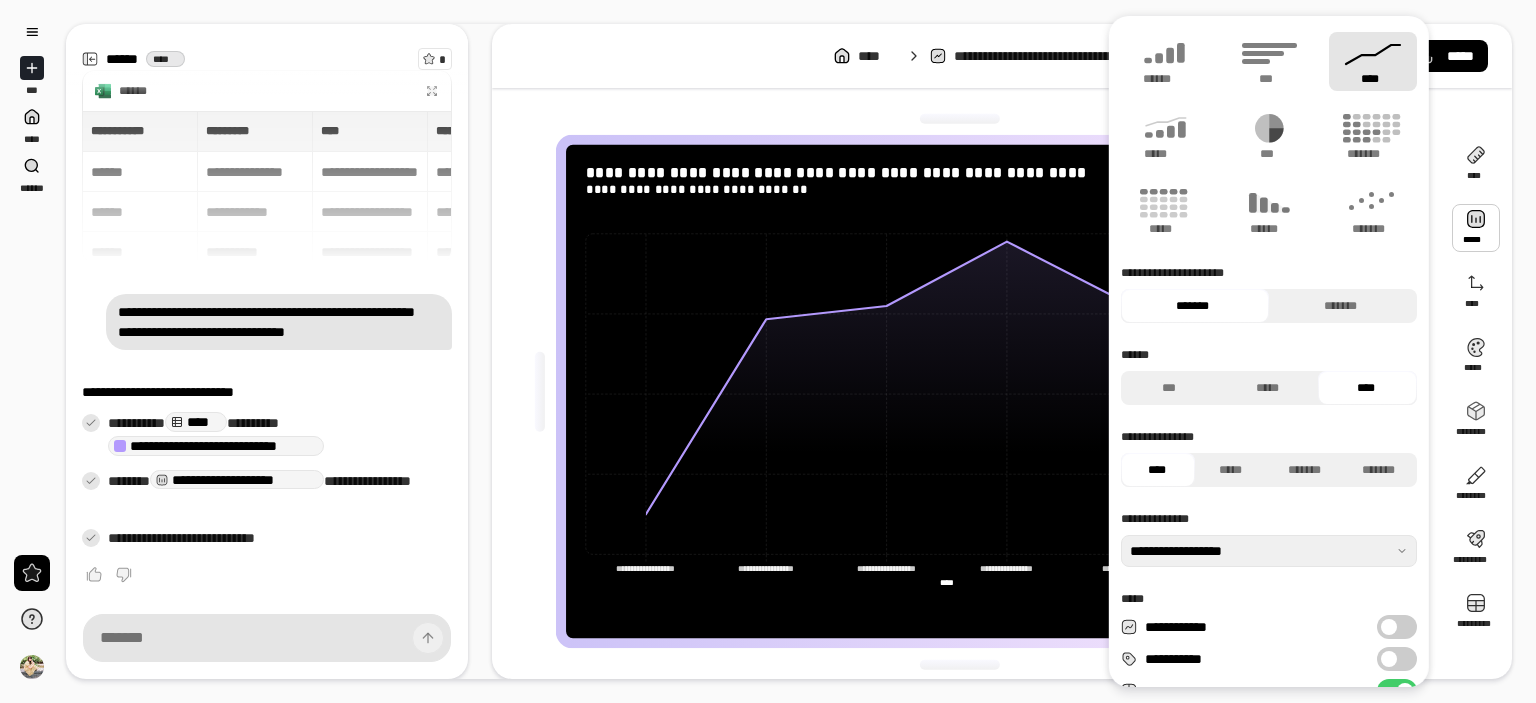 click at bounding box center [1476, 228] 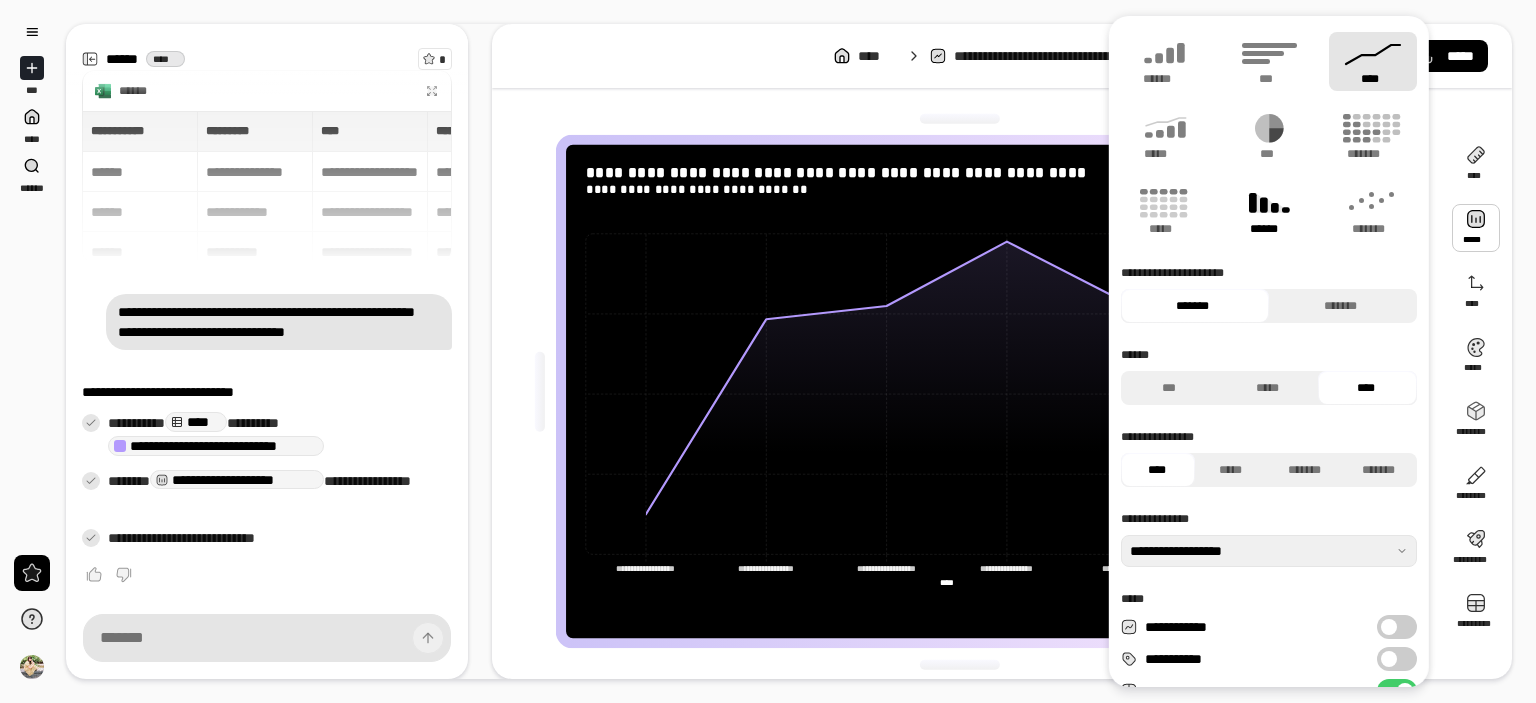 click 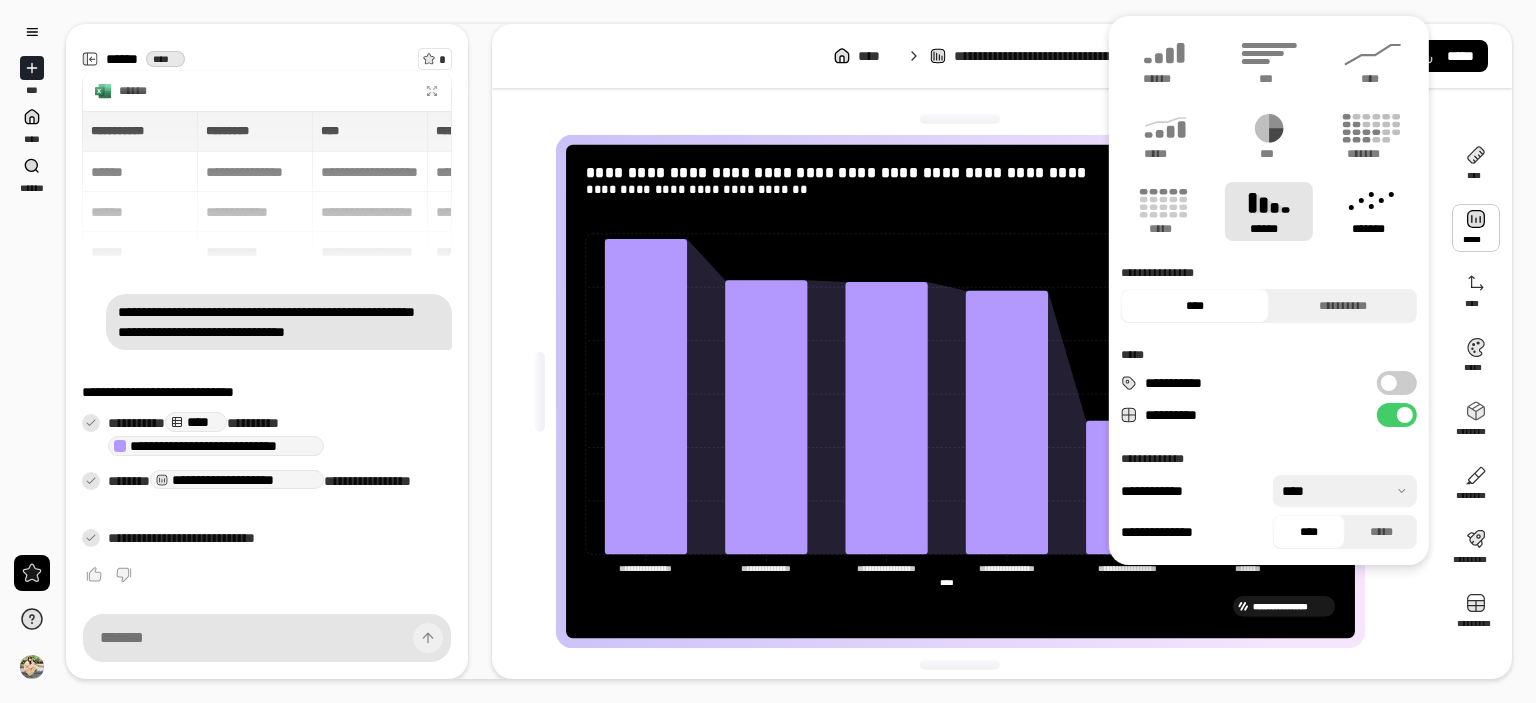 click 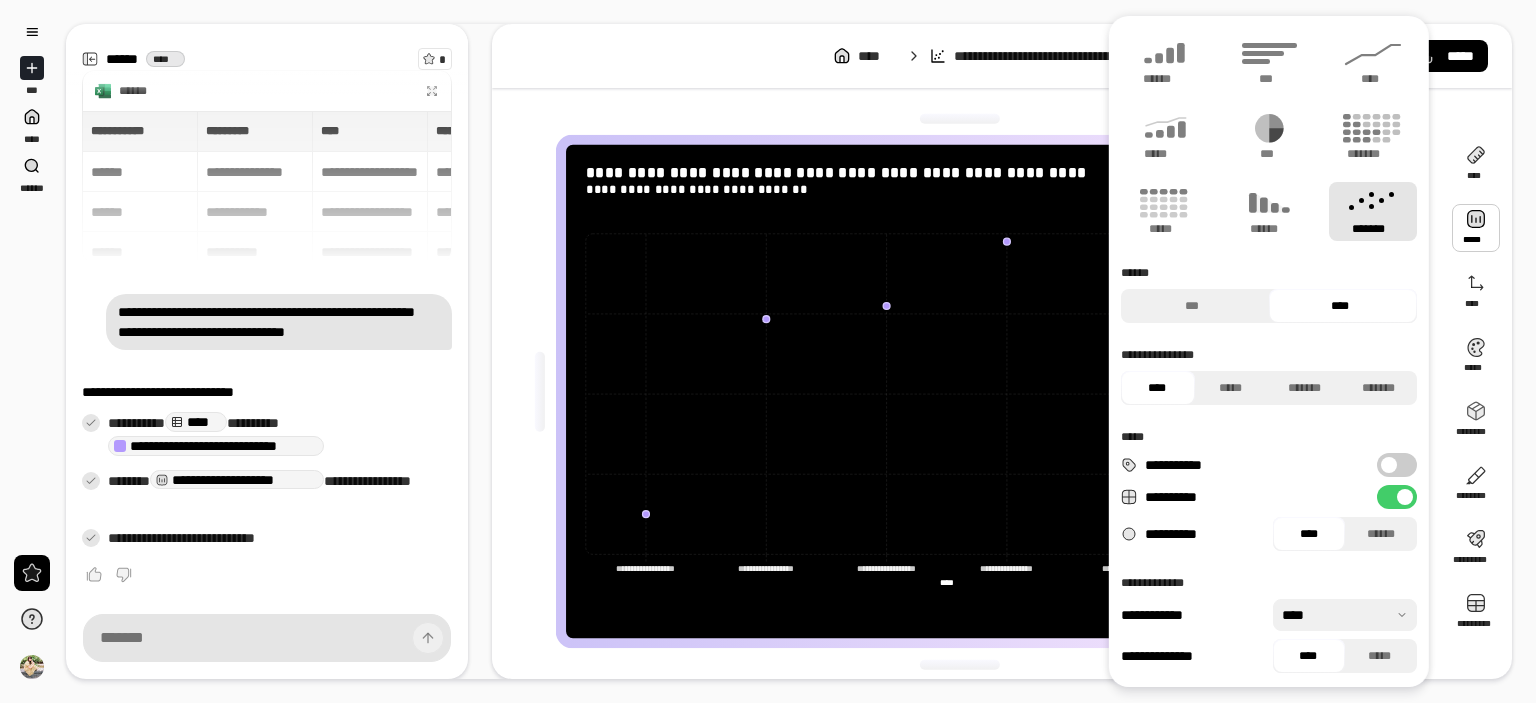 click at bounding box center (1476, 228) 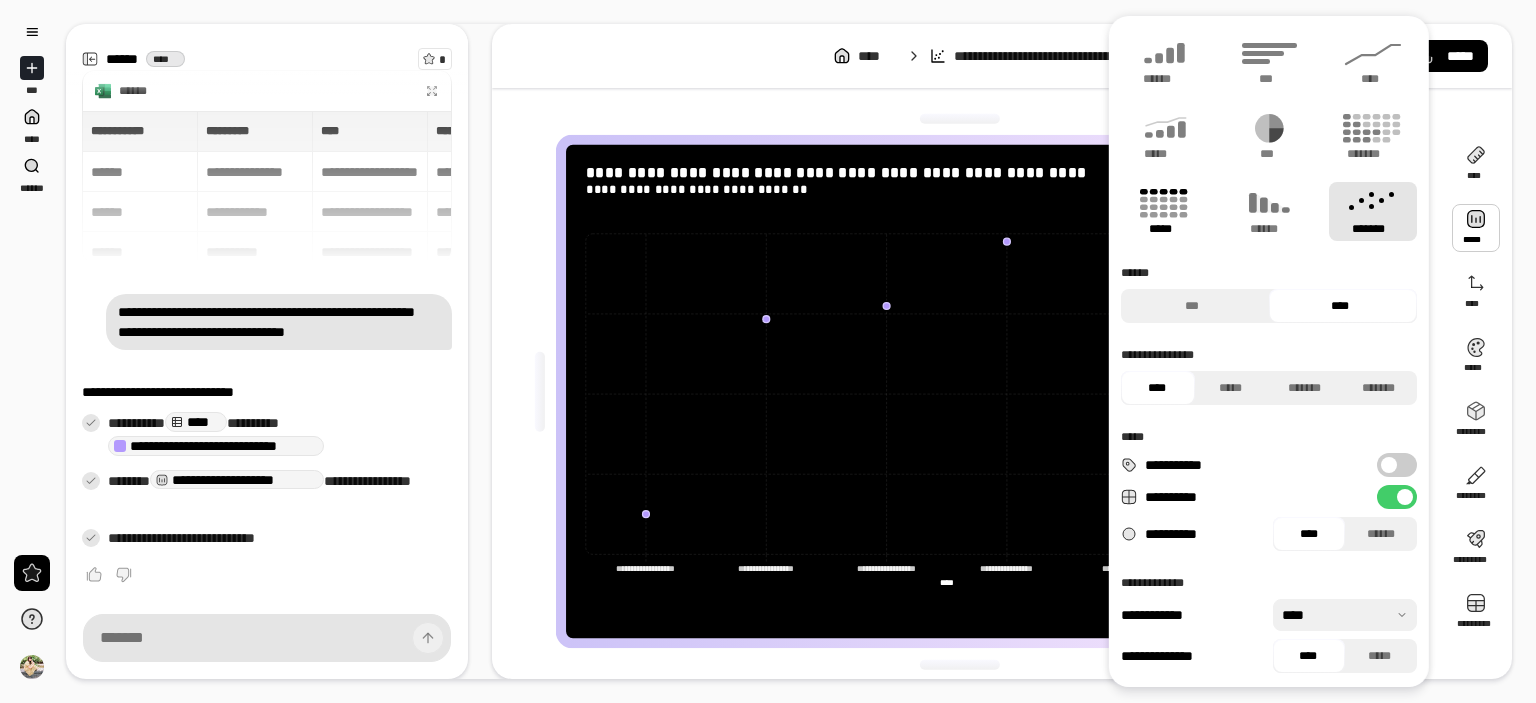 click 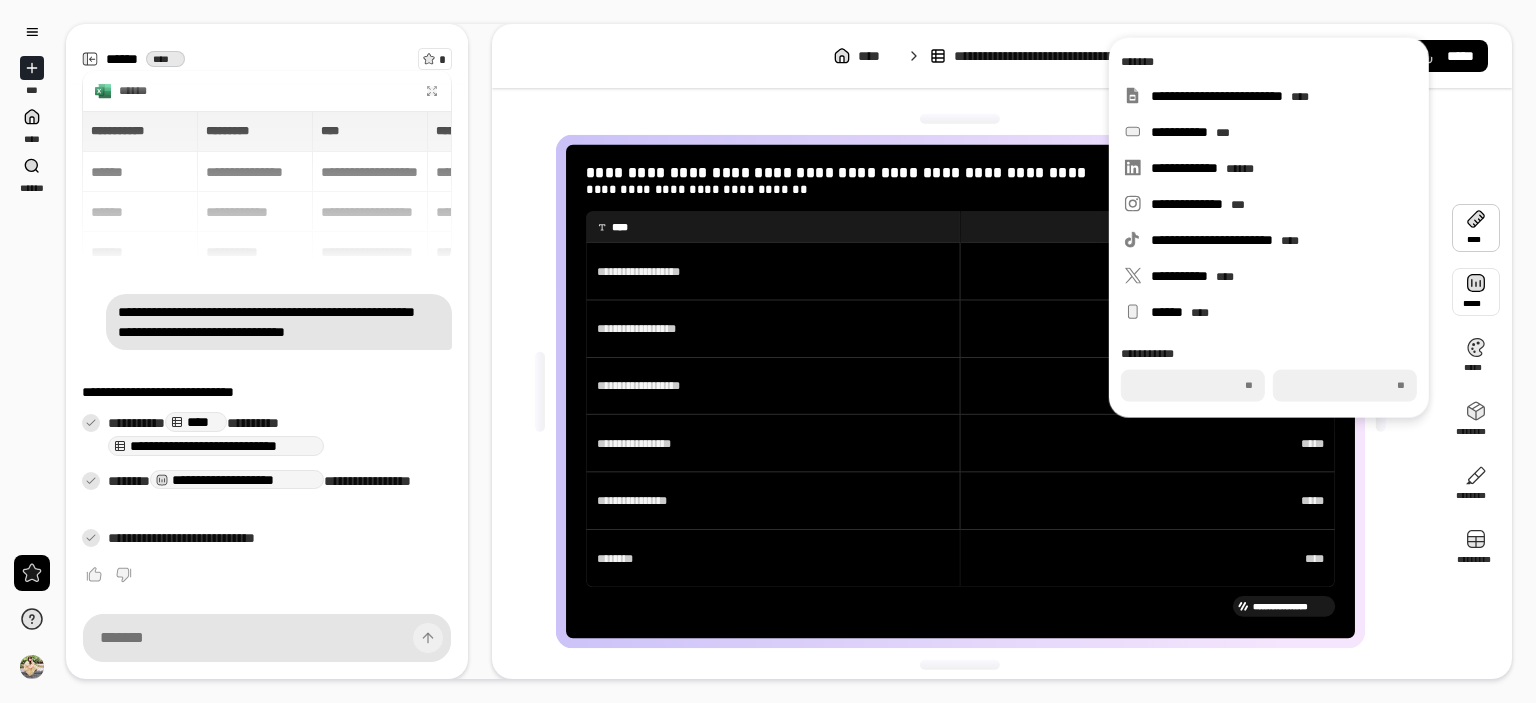 click at bounding box center [1476, 292] 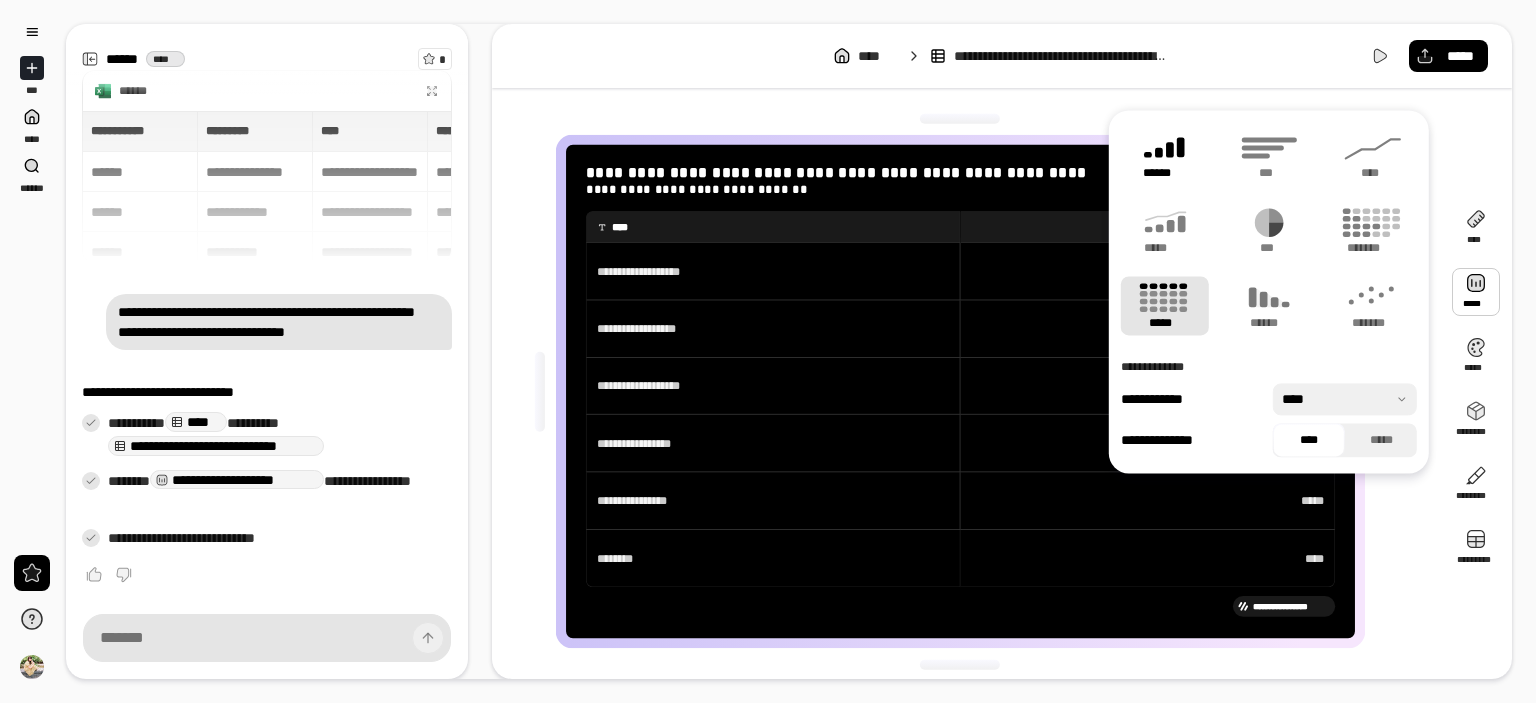 click 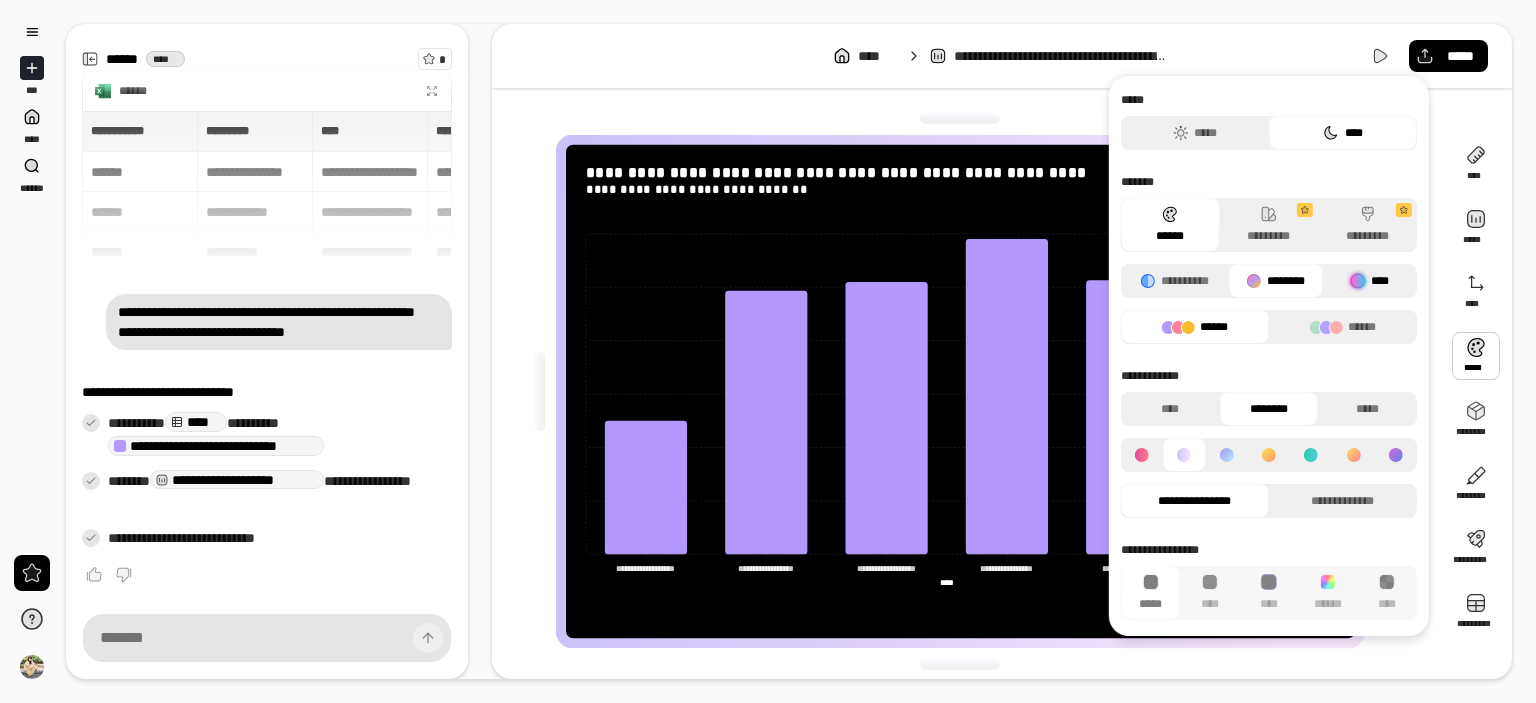 click at bounding box center (1358, 281) 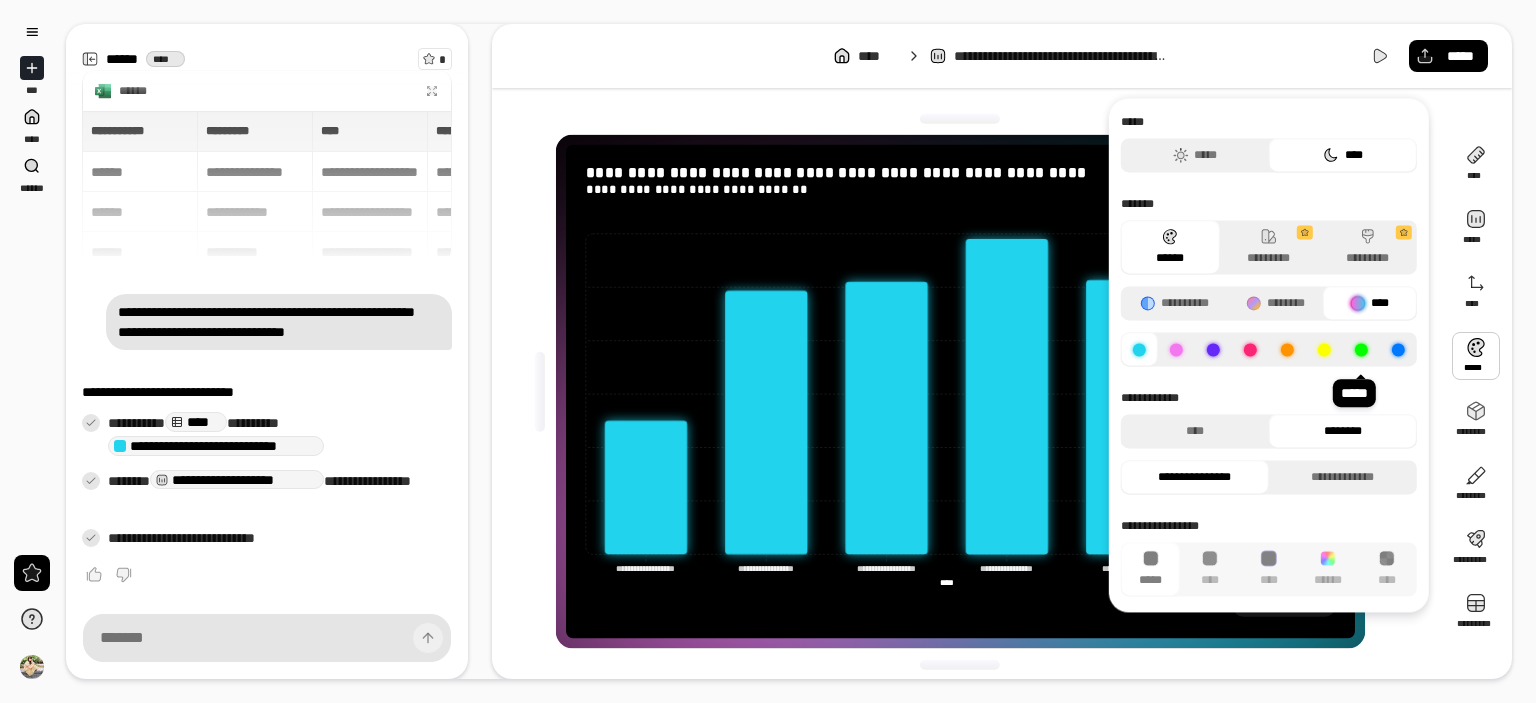 click at bounding box center [1361, 349] 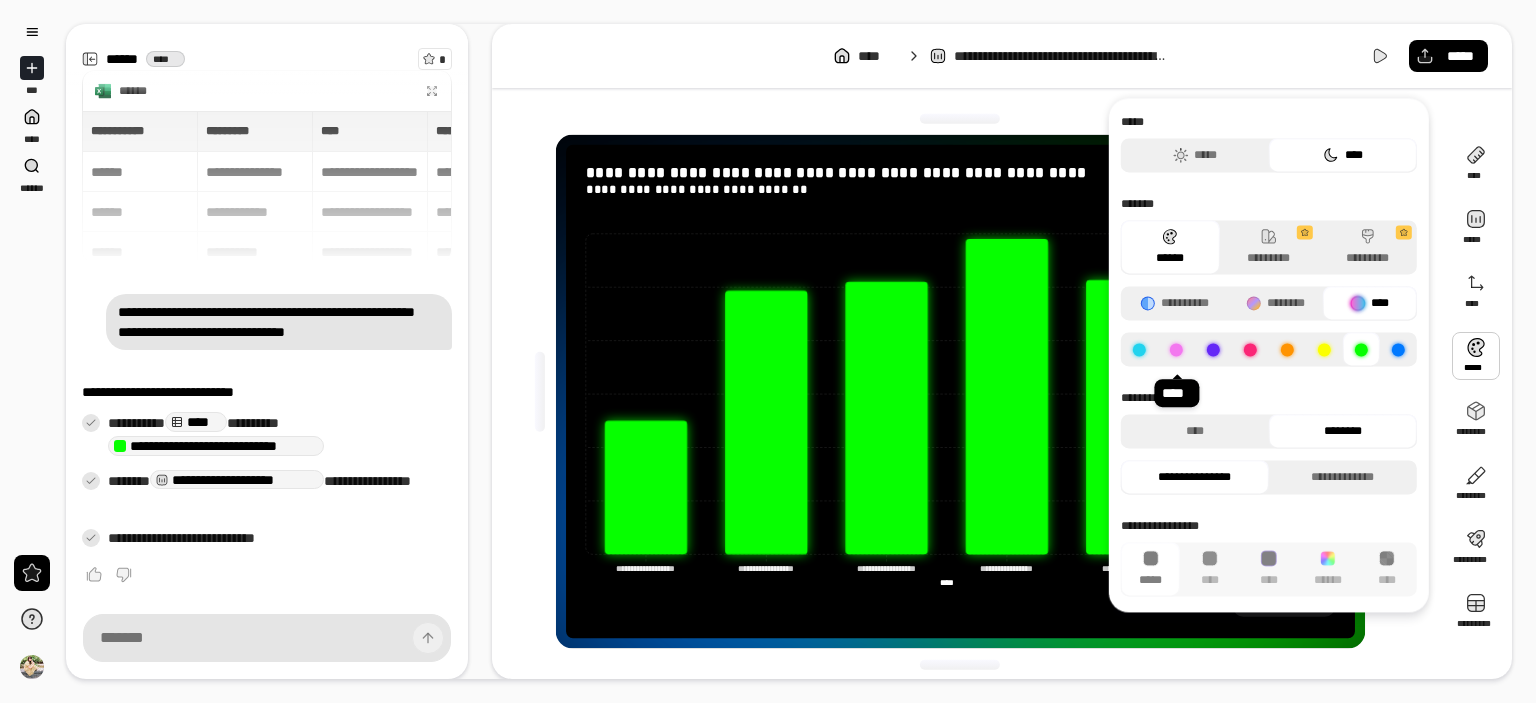 click at bounding box center [1176, 349] 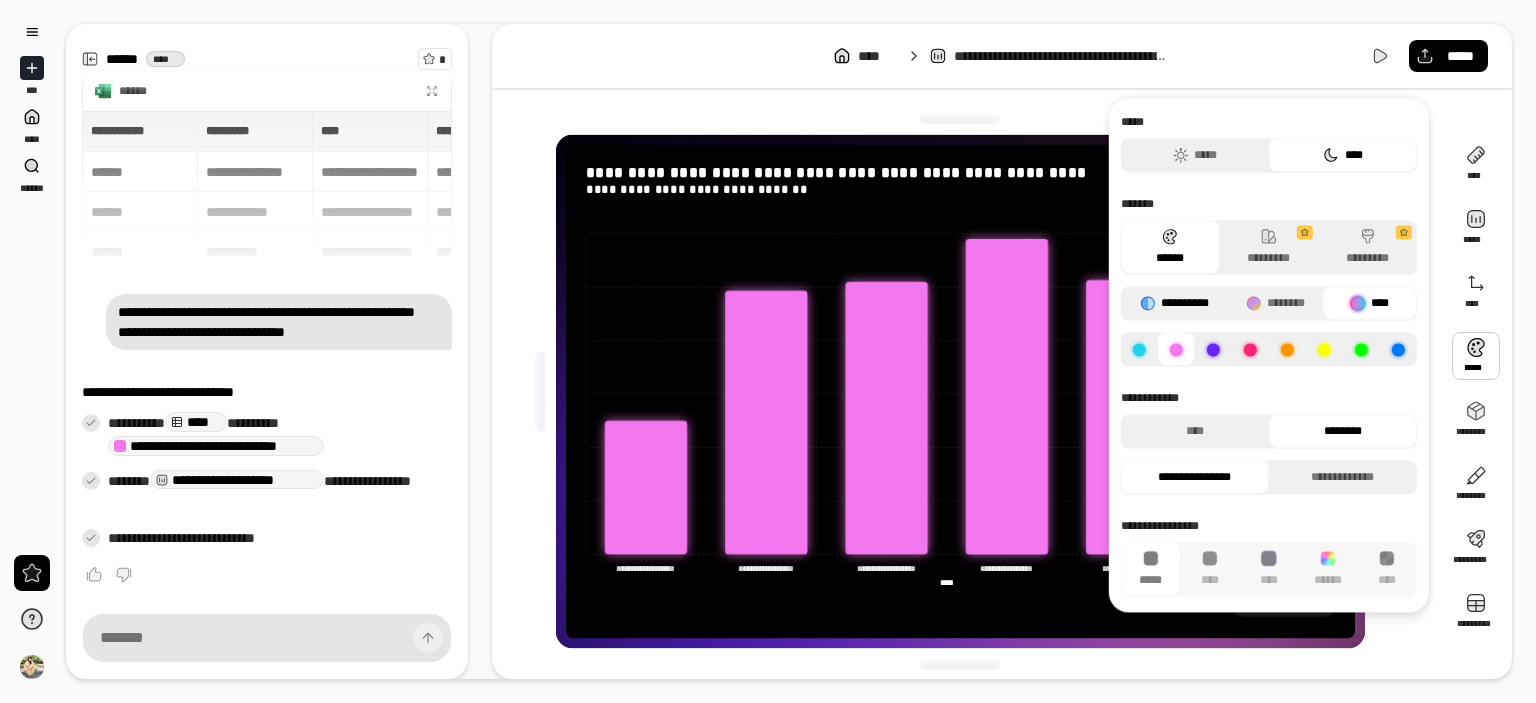 click on "**********" at bounding box center [1175, 303] 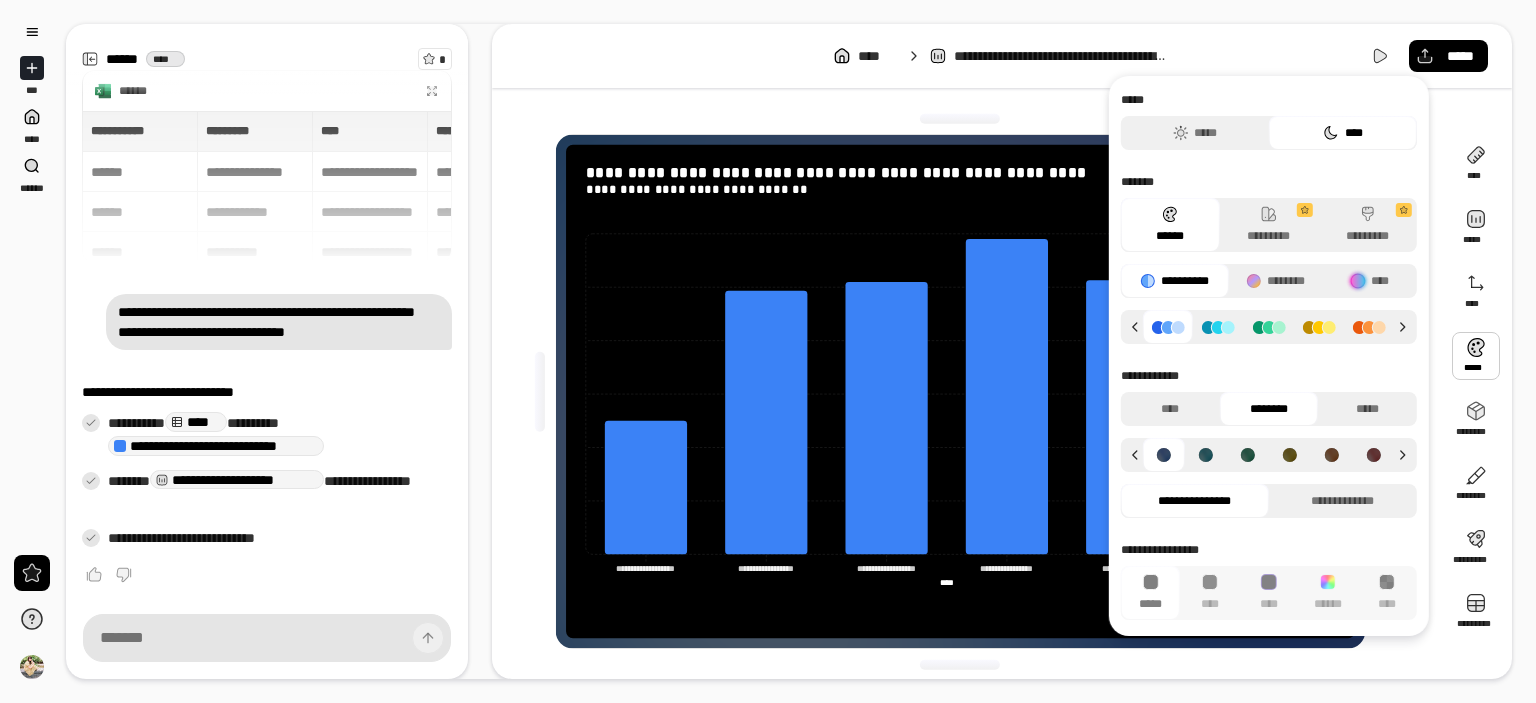 click 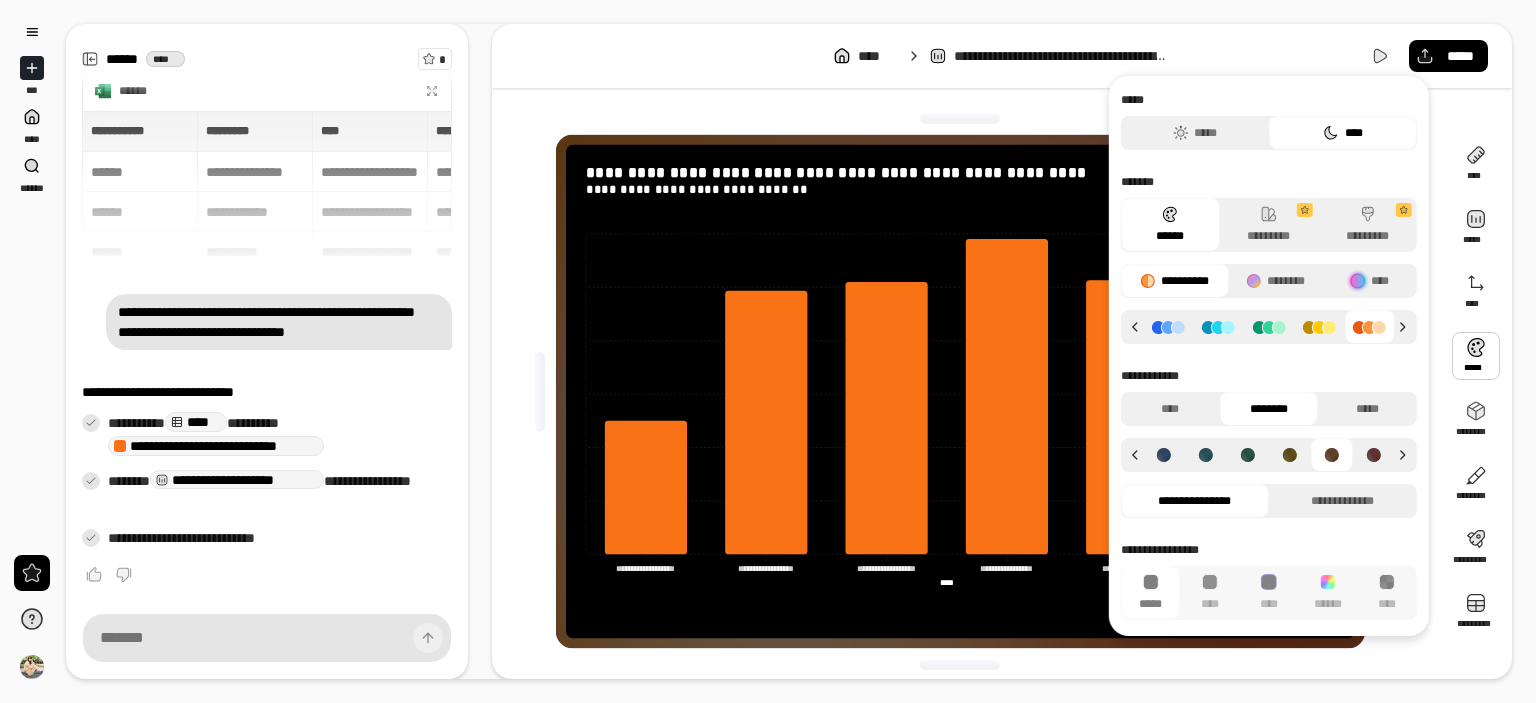 click 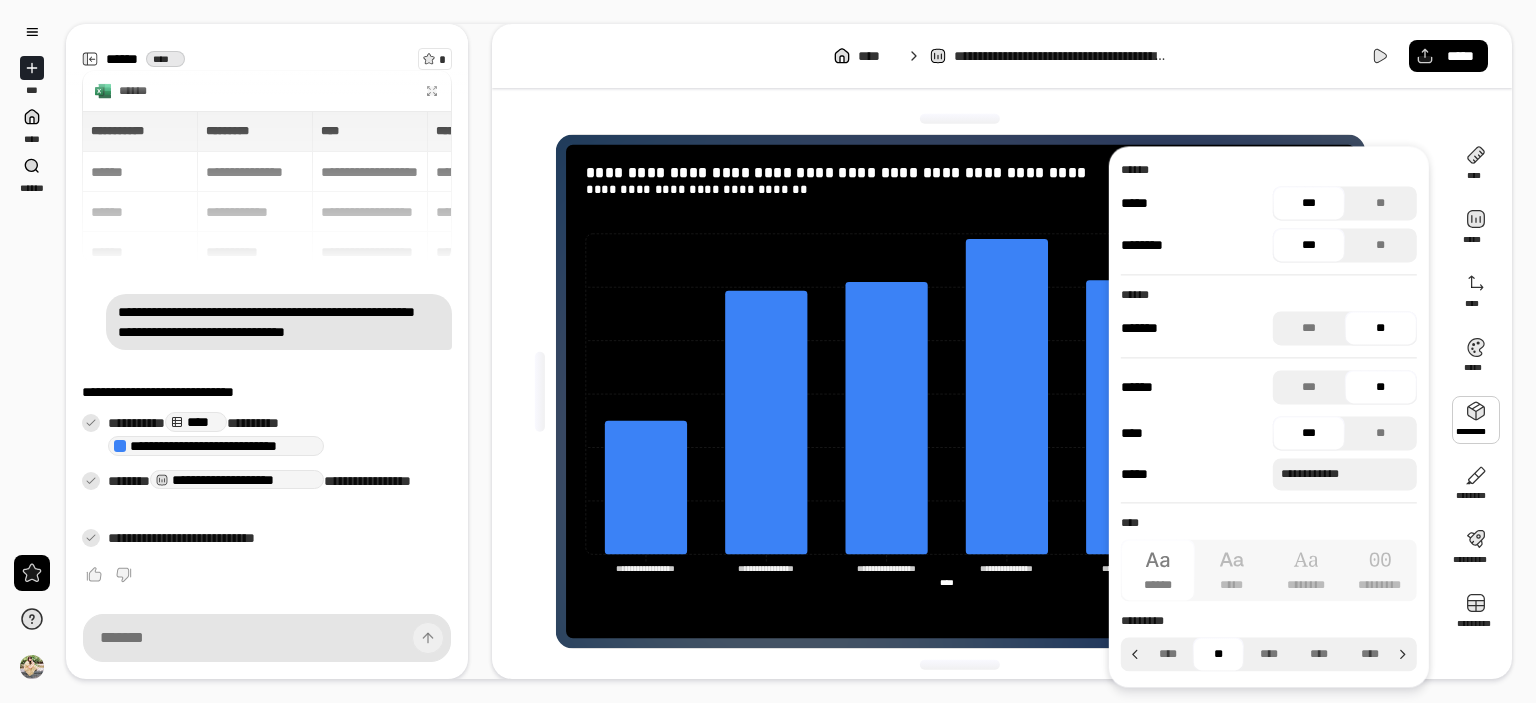 click at bounding box center (1476, 420) 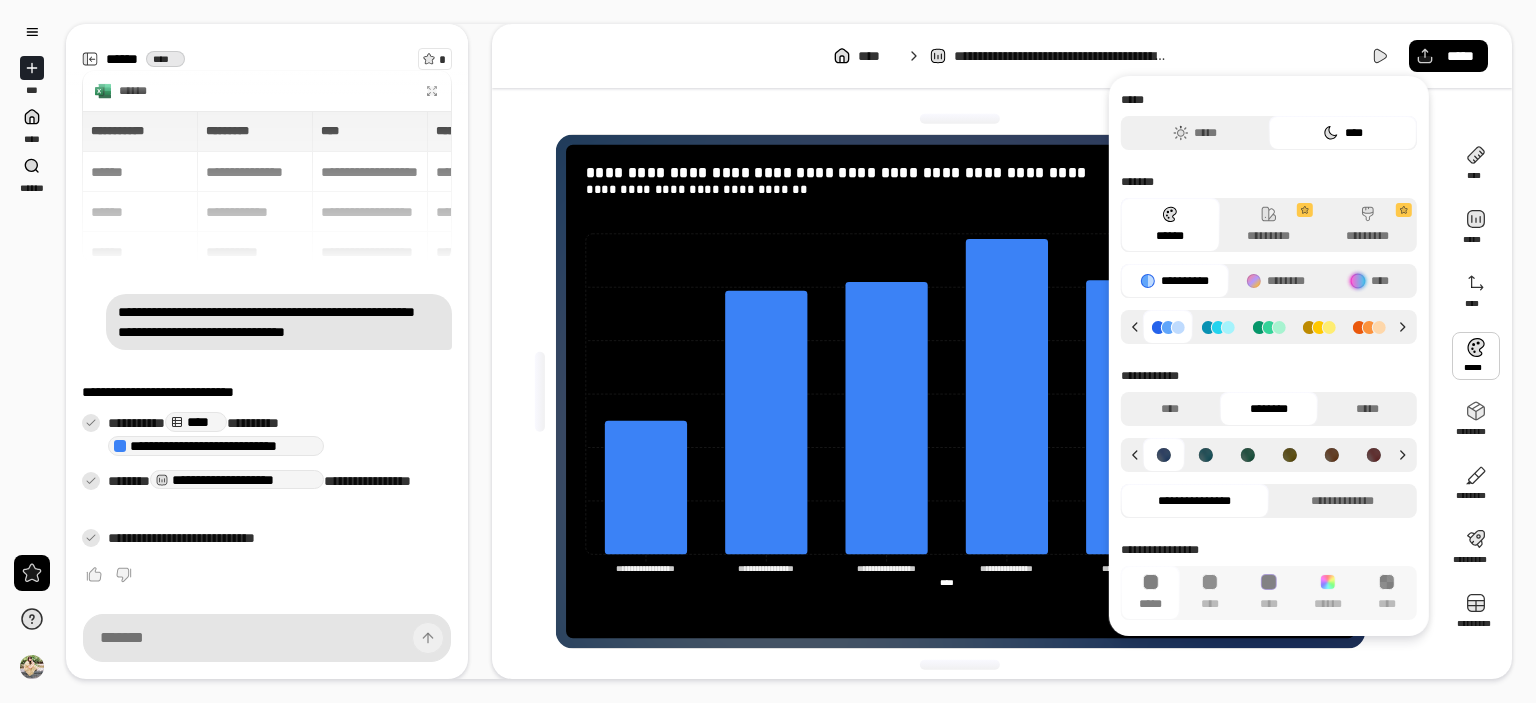 click at bounding box center [1476, 356] 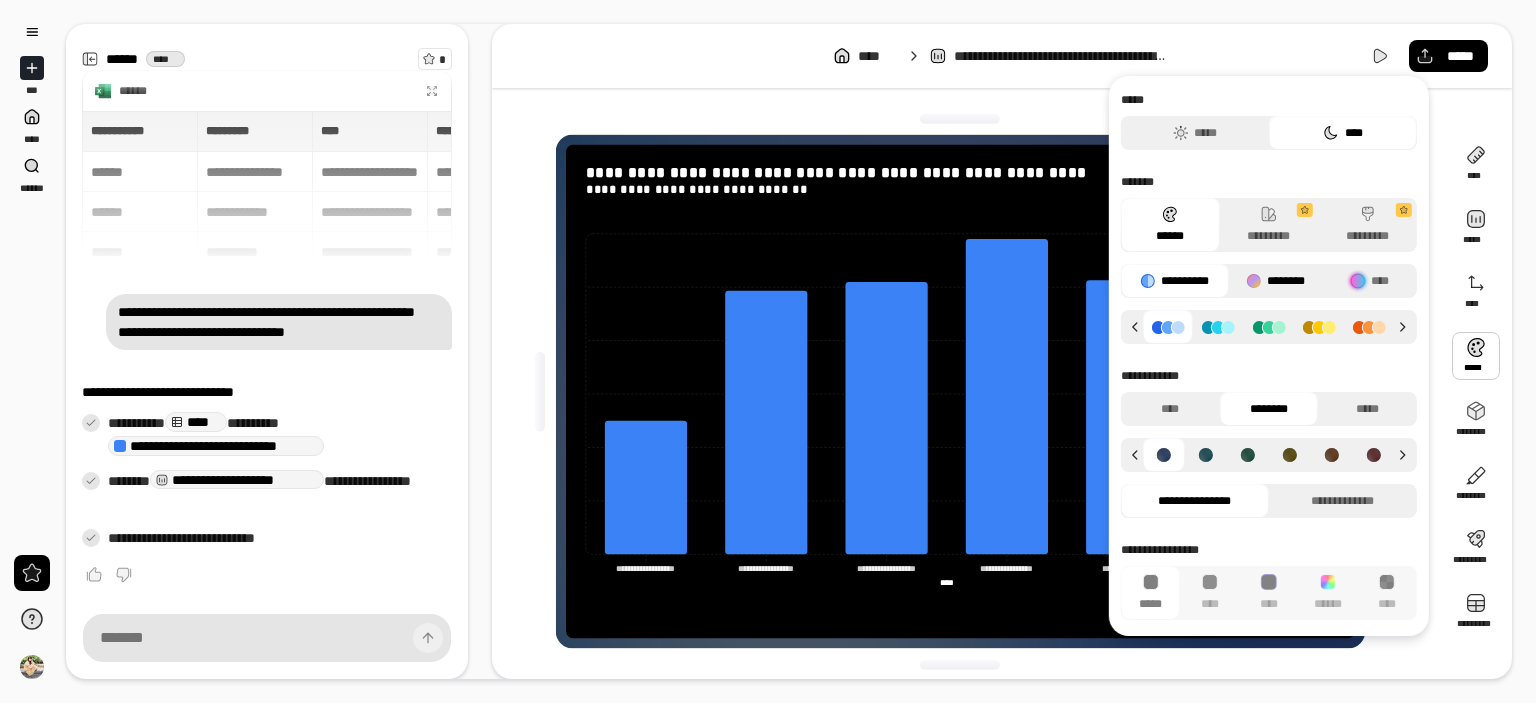 click on "********" at bounding box center (1275, 281) 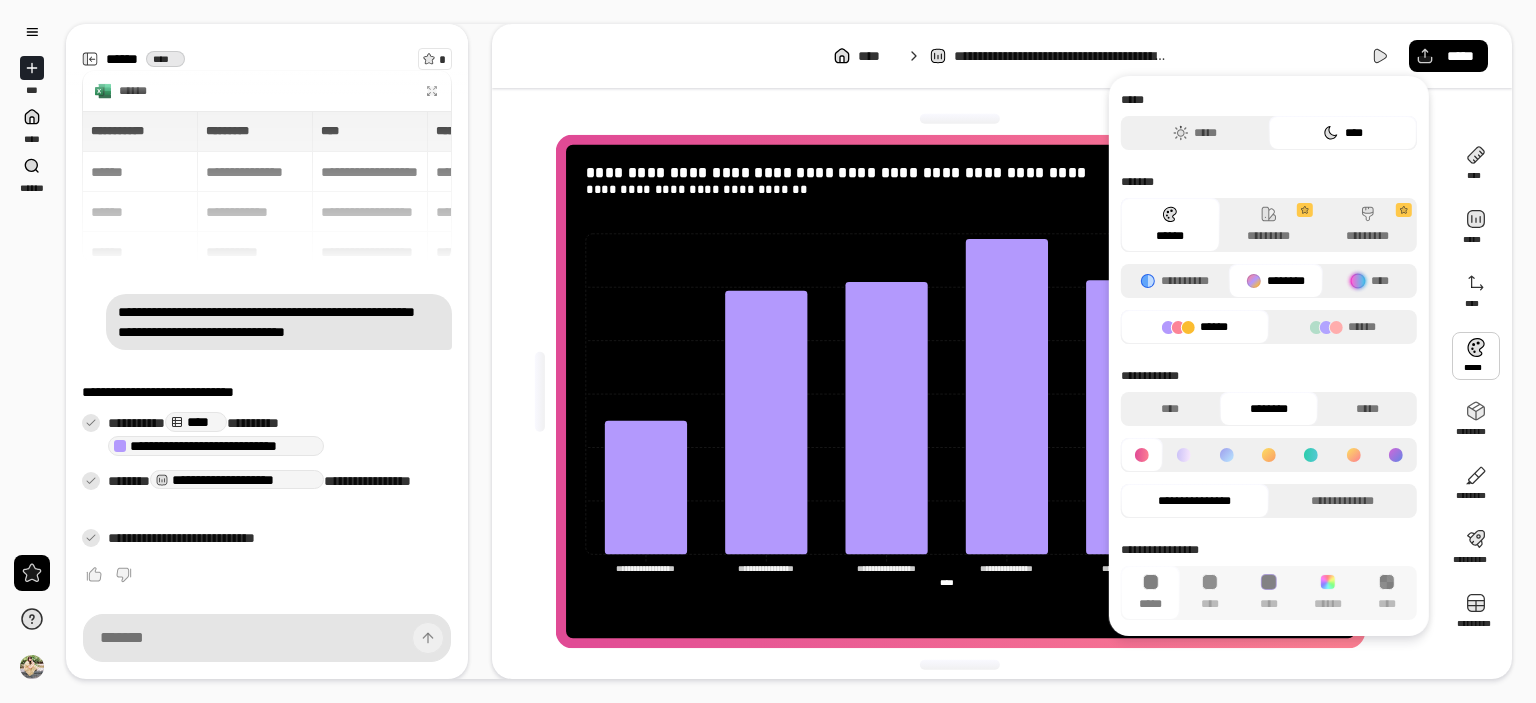 click at bounding box center [1226, 455] 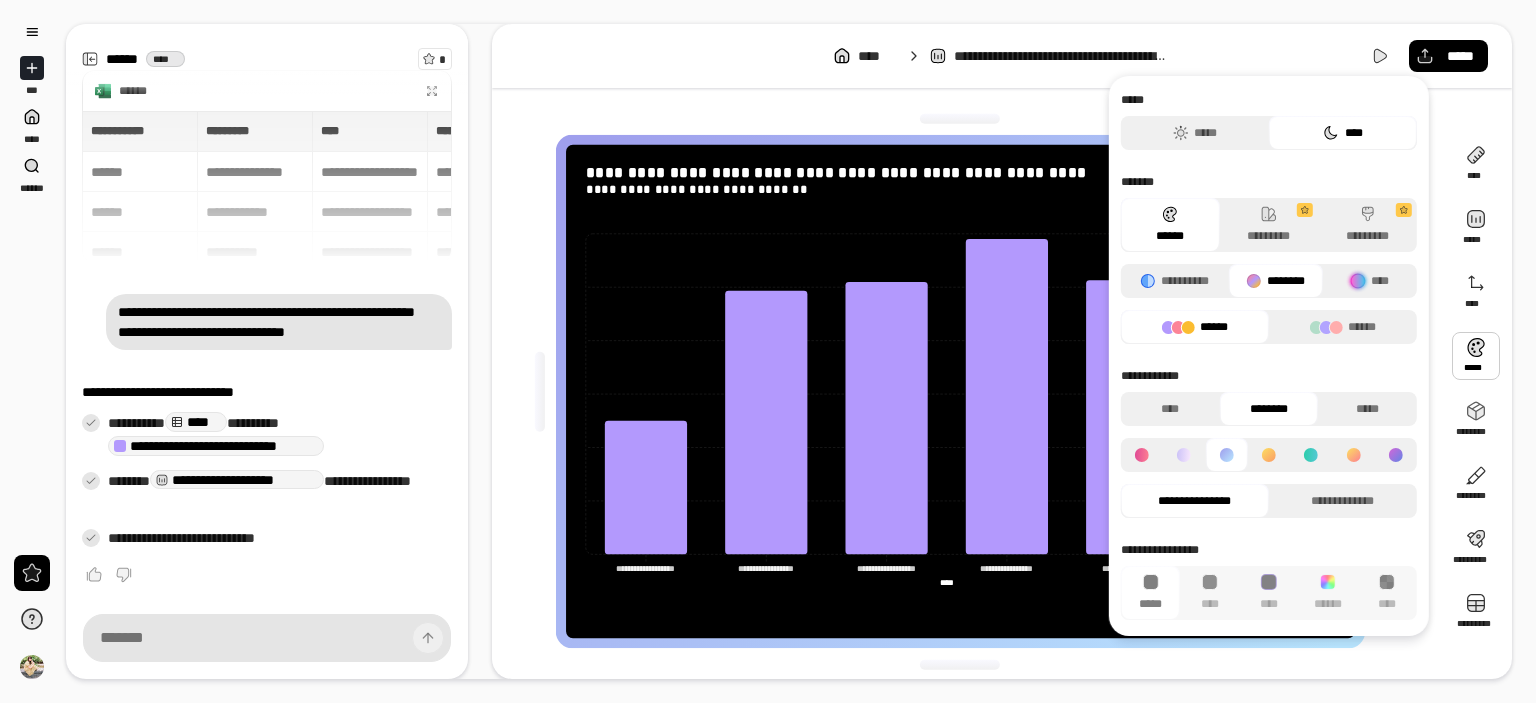 click at bounding box center [1184, 455] 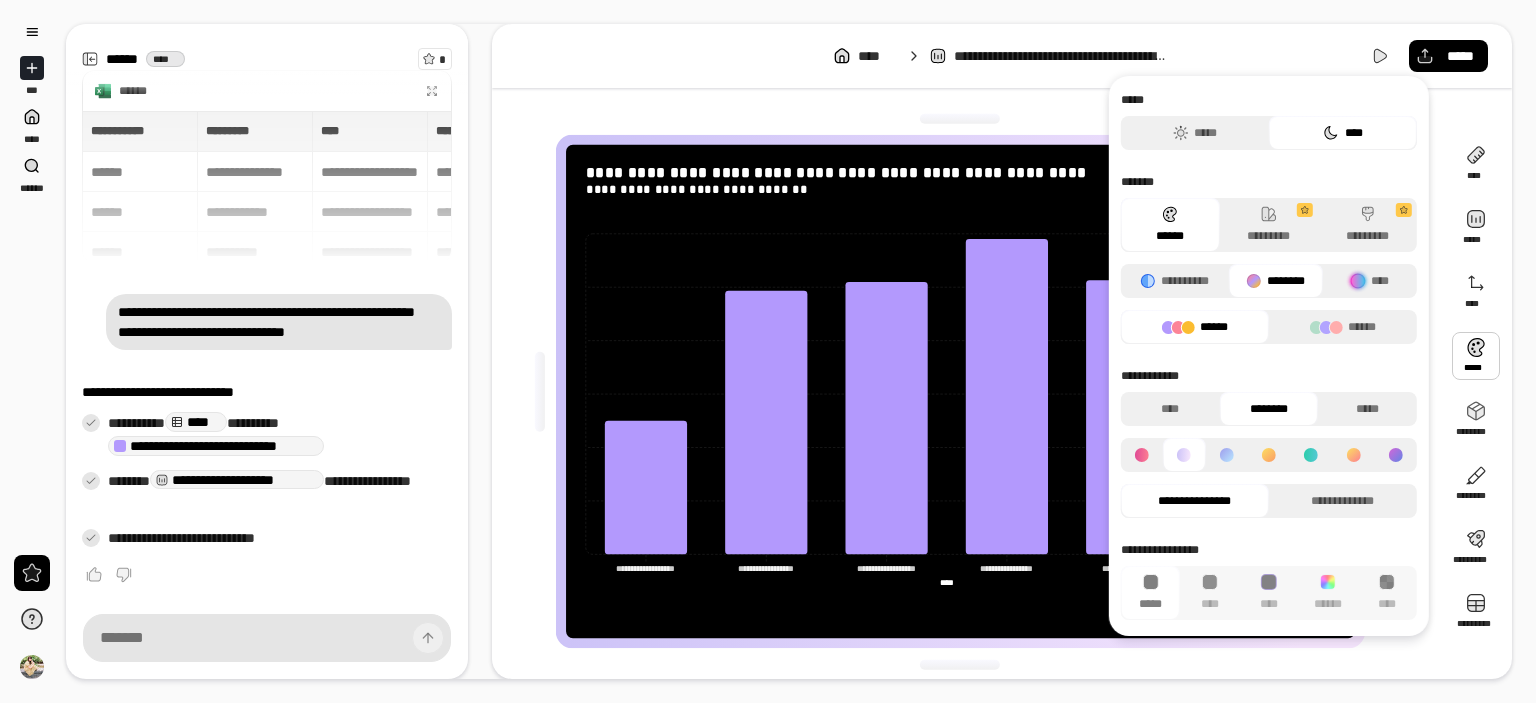 click at bounding box center (1142, 455) 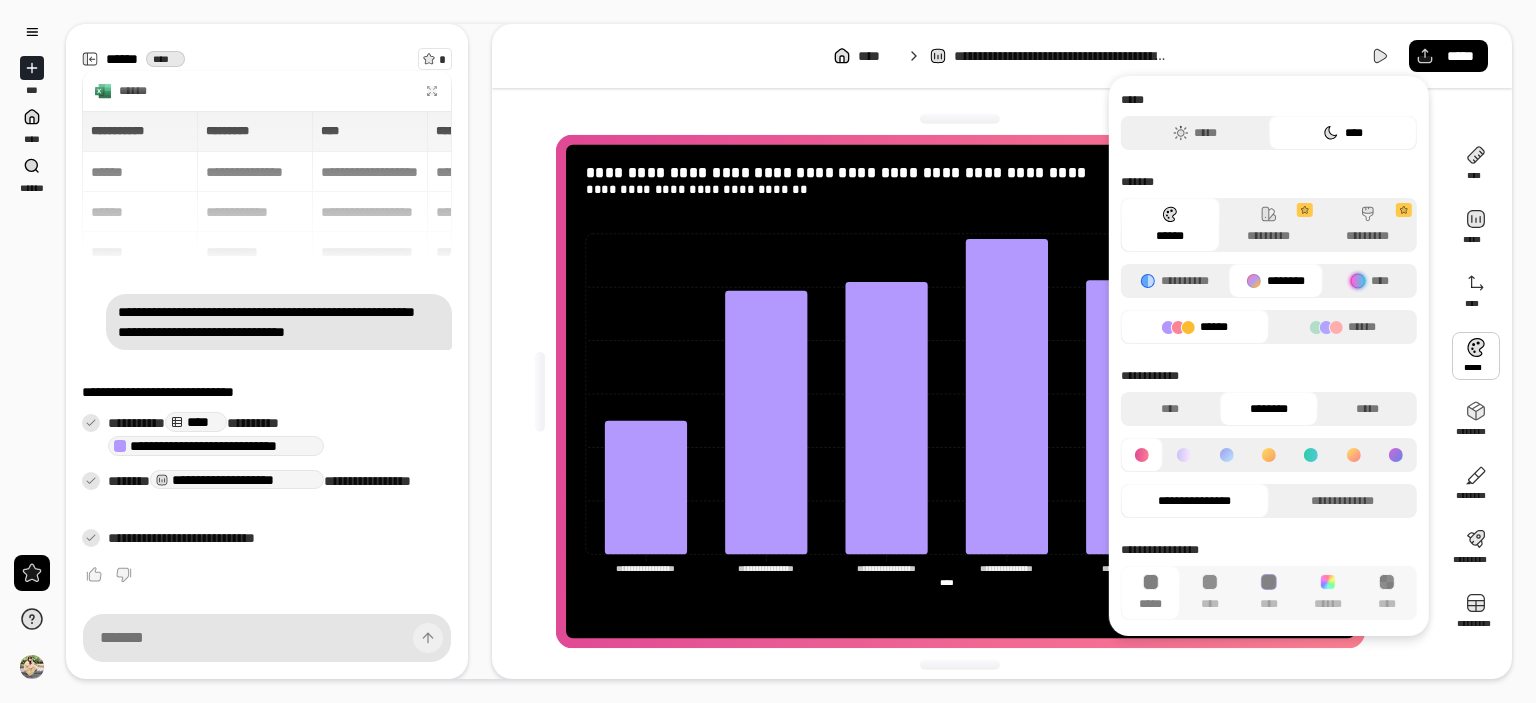 click on "**********" at bounding box center (960, 391) 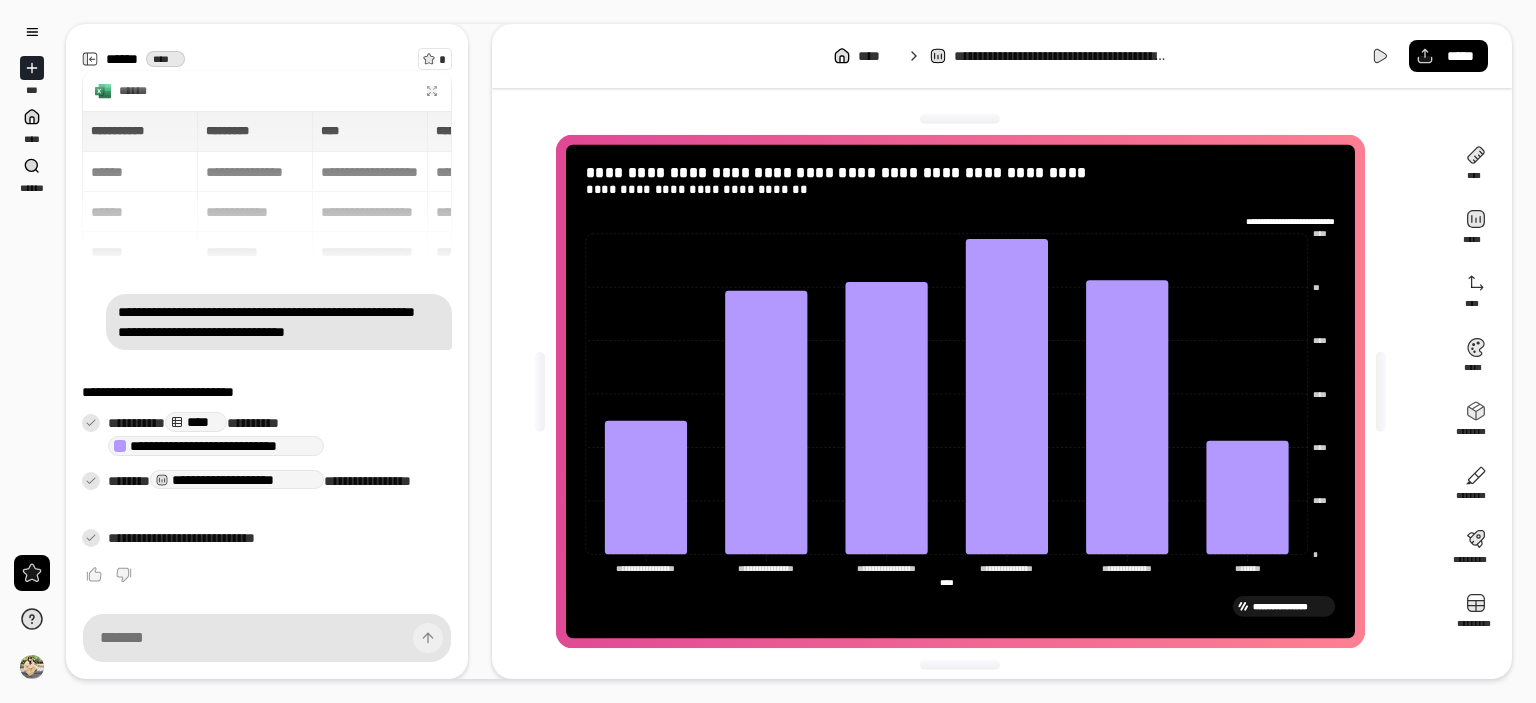 click on "**********" at bounding box center [216, 446] 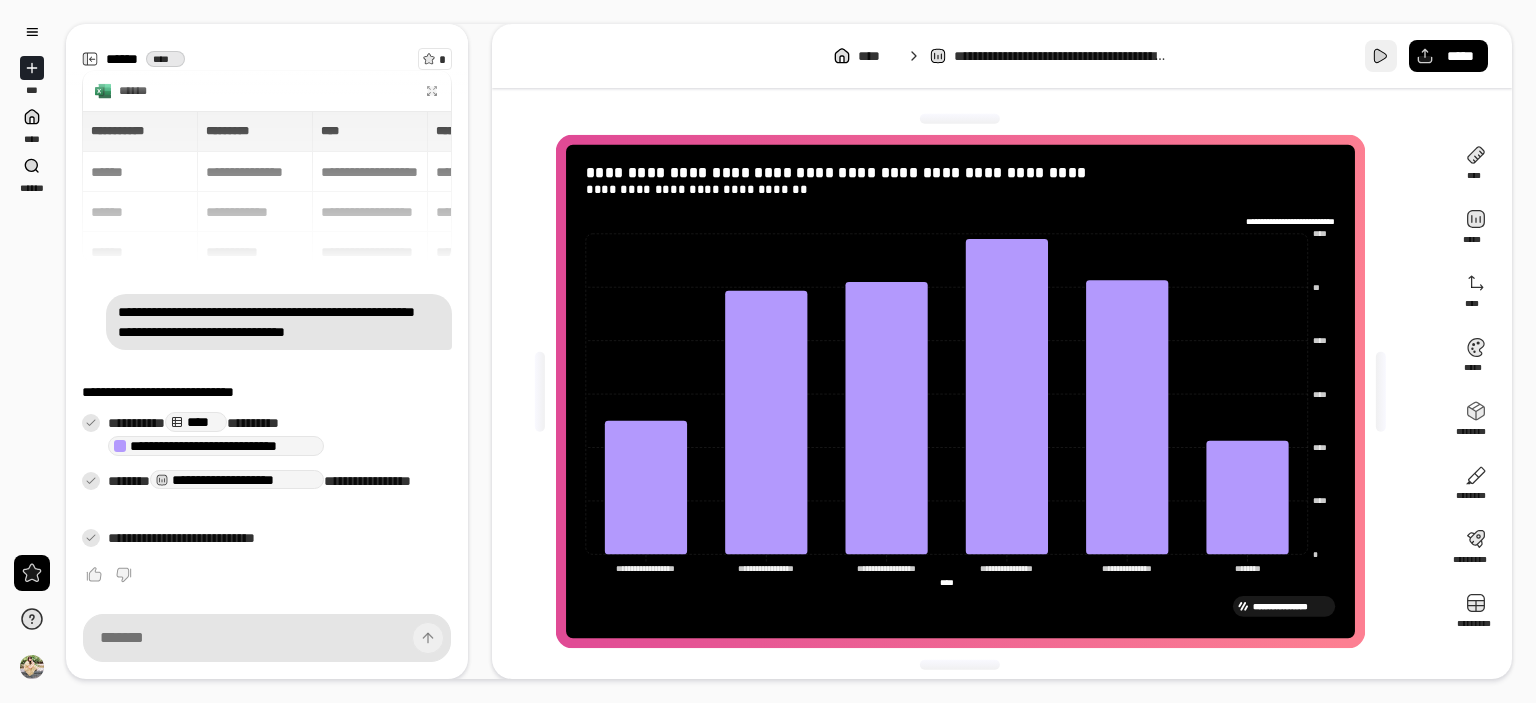 click at bounding box center (1381, 56) 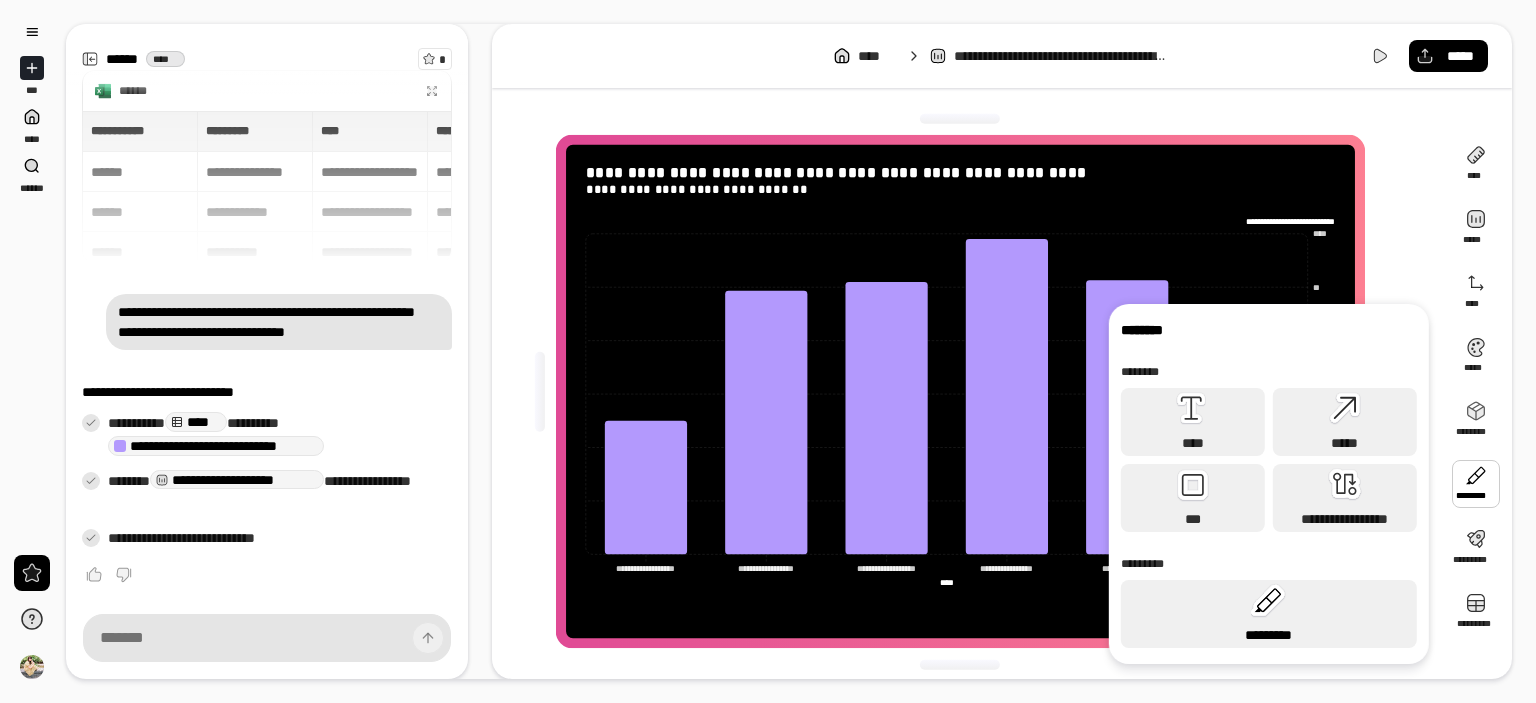 click 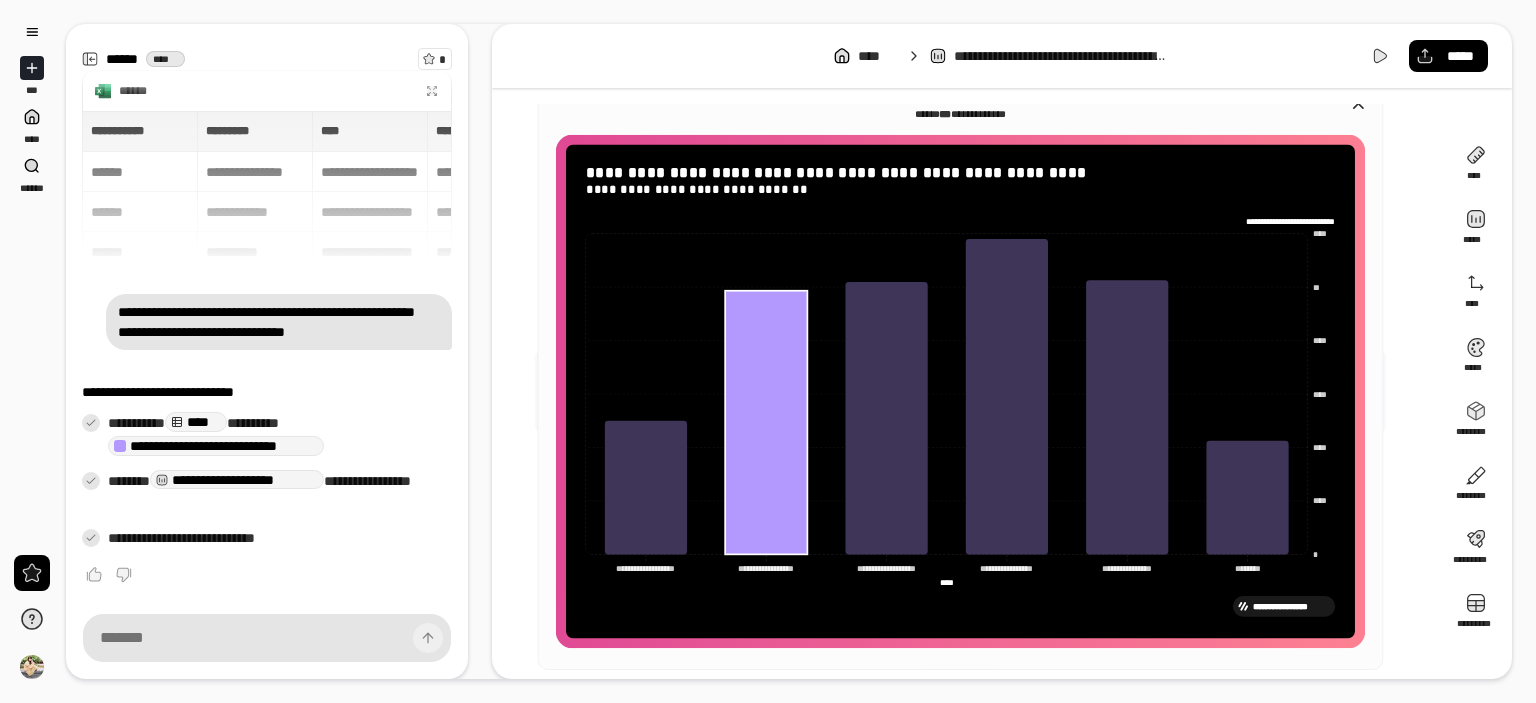 click 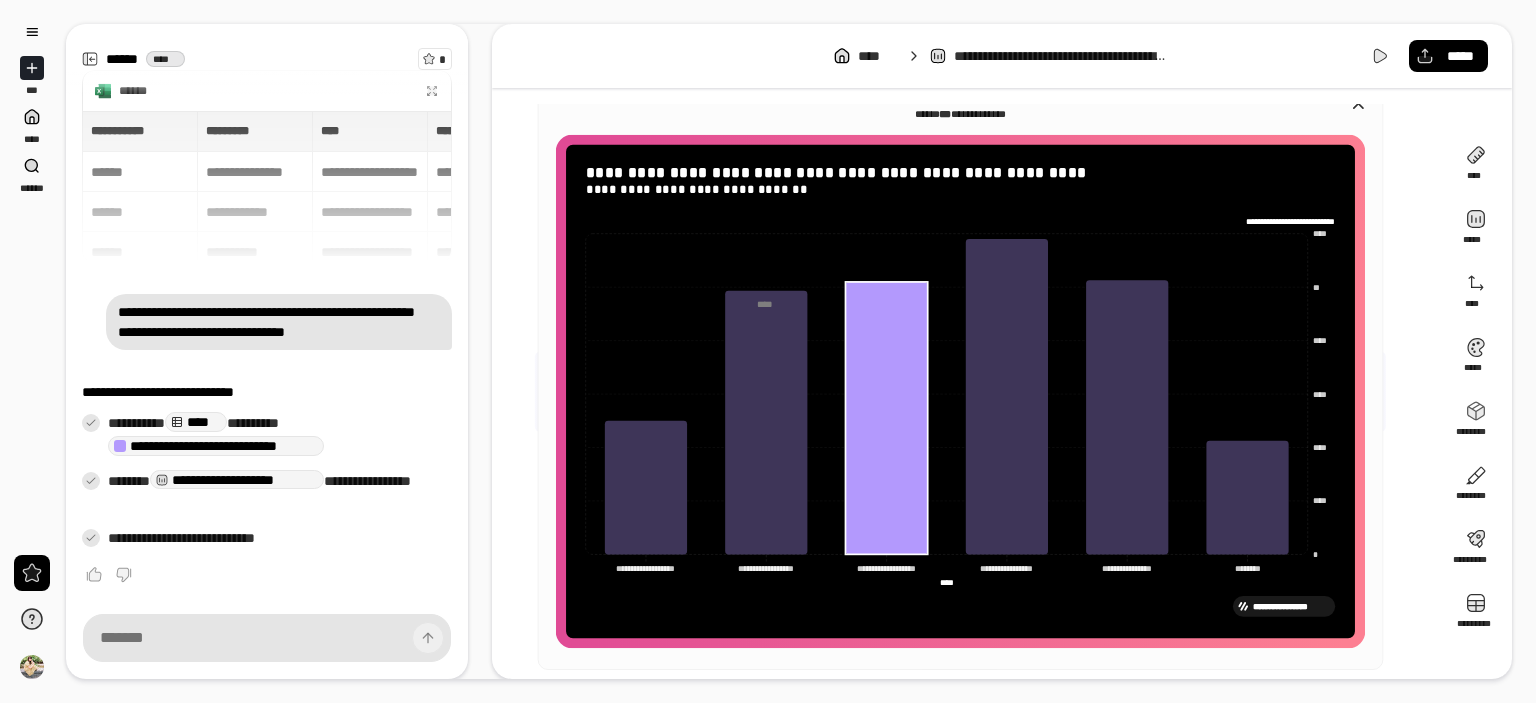 click 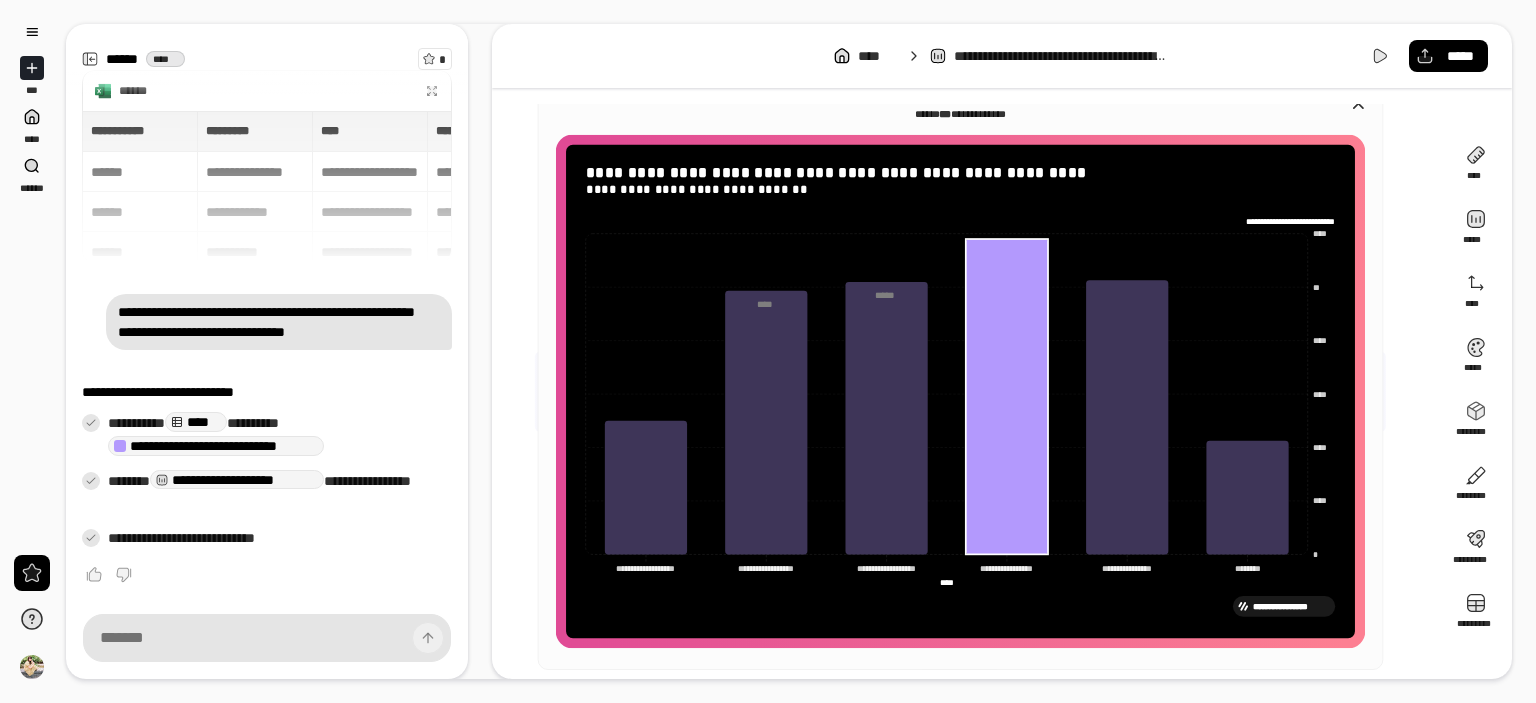 click 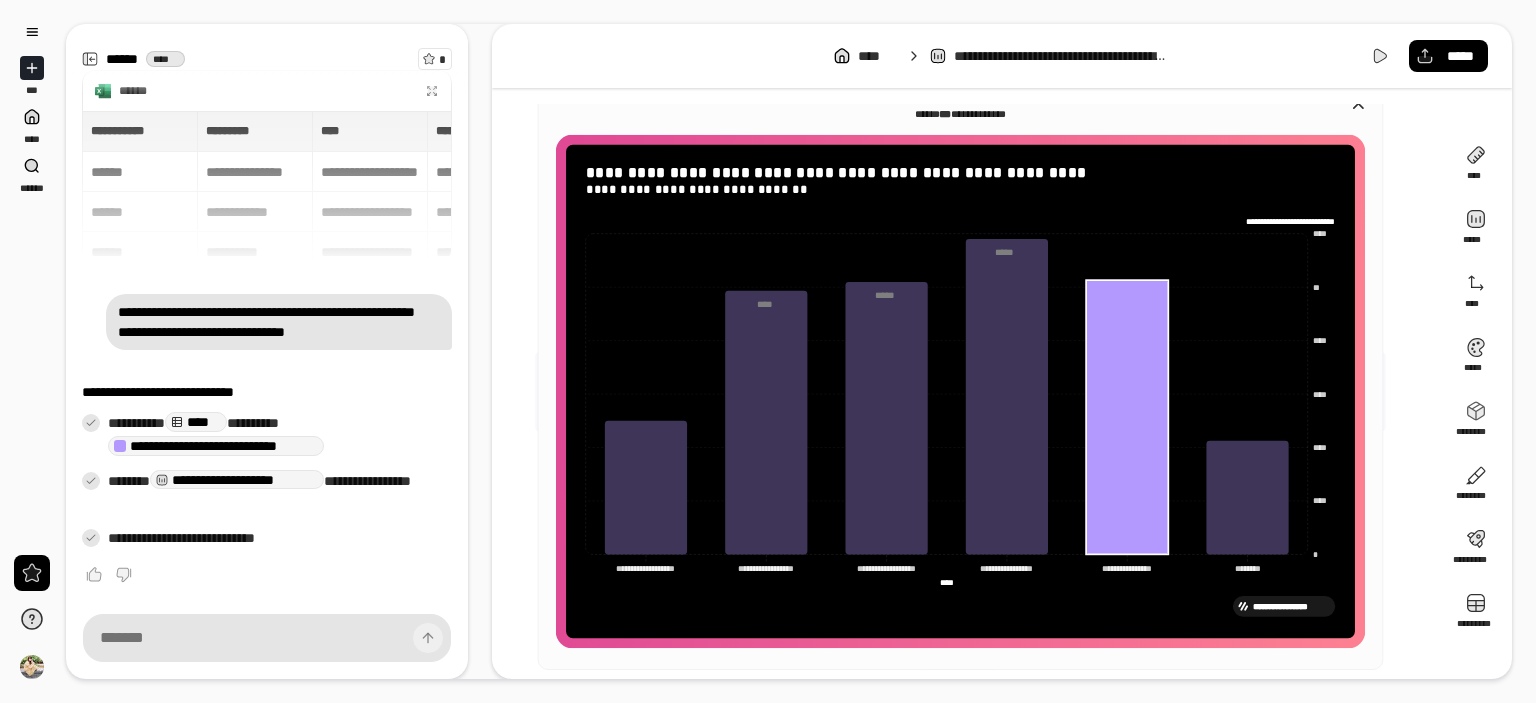 click 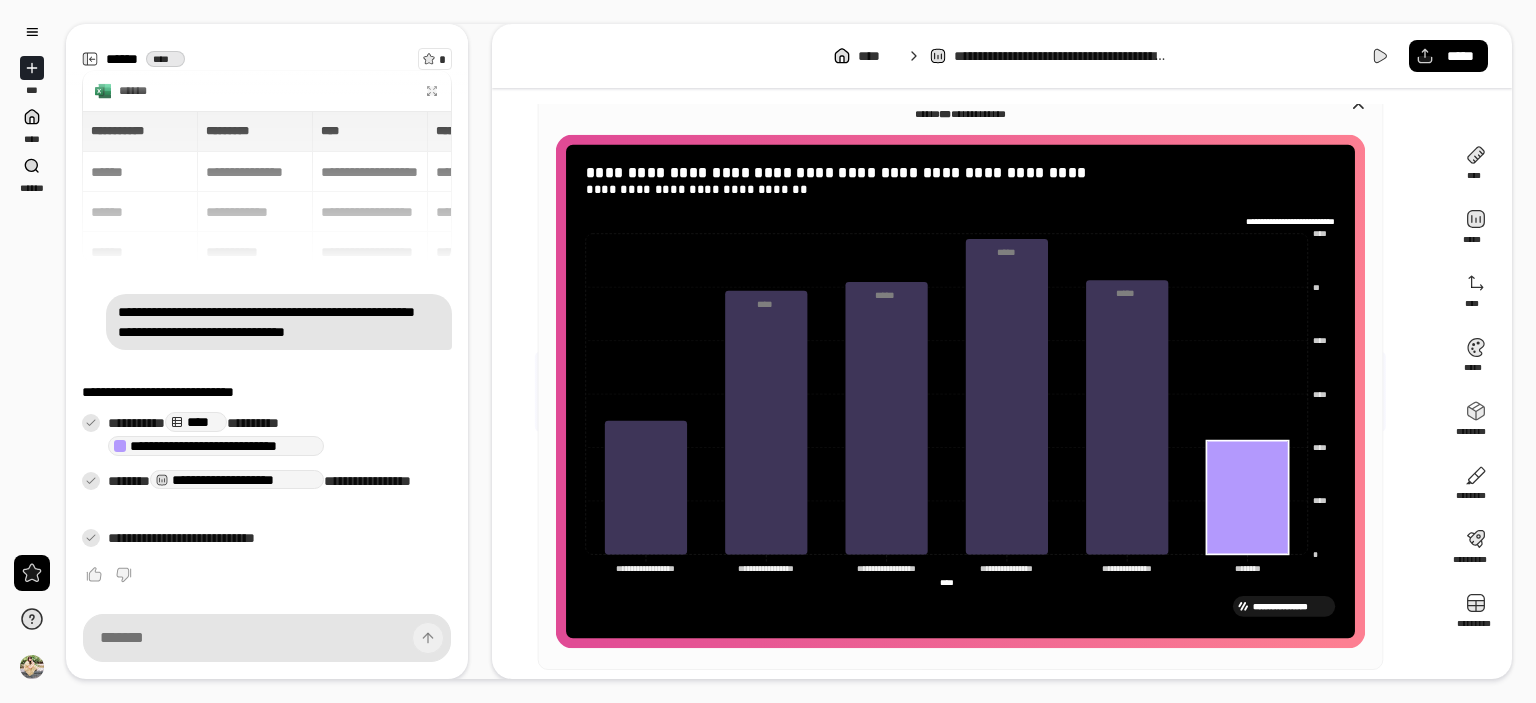 click 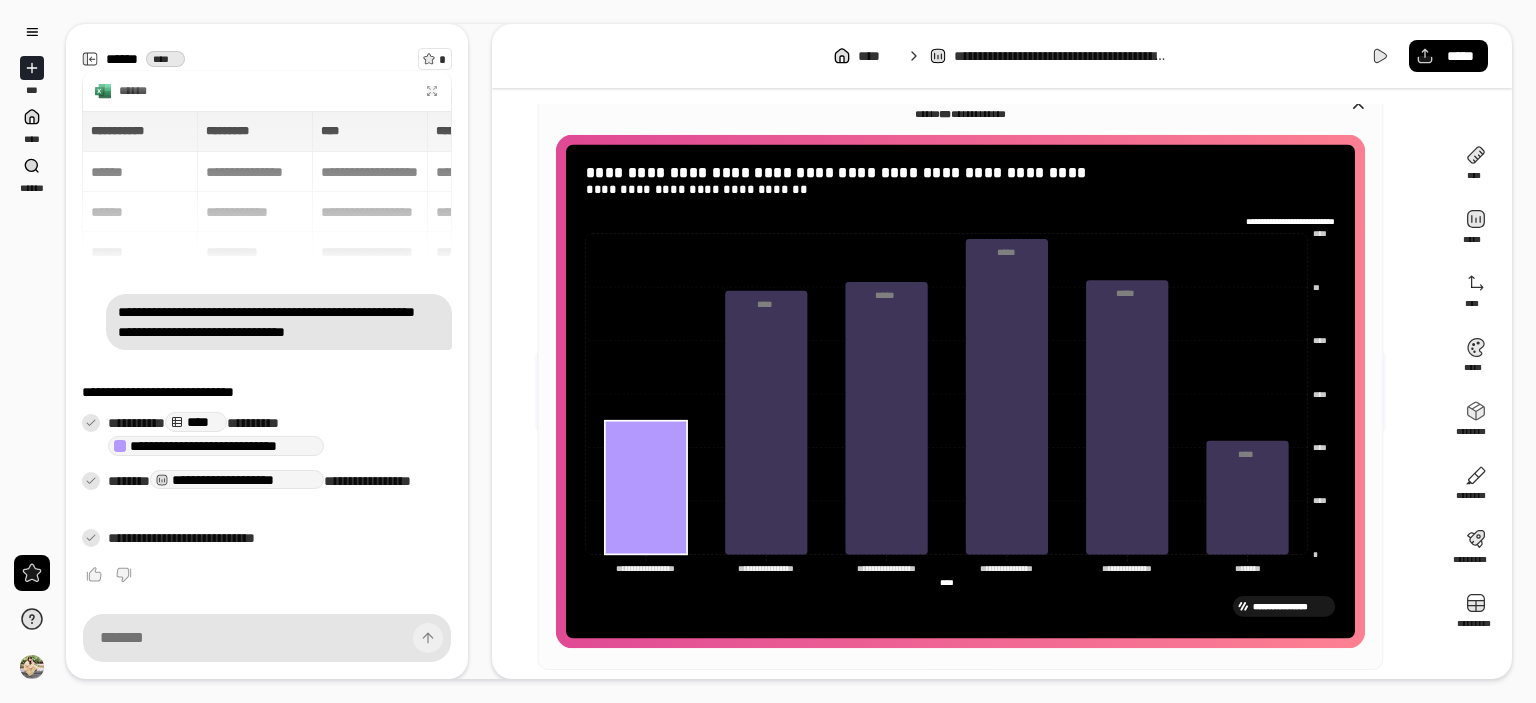 click 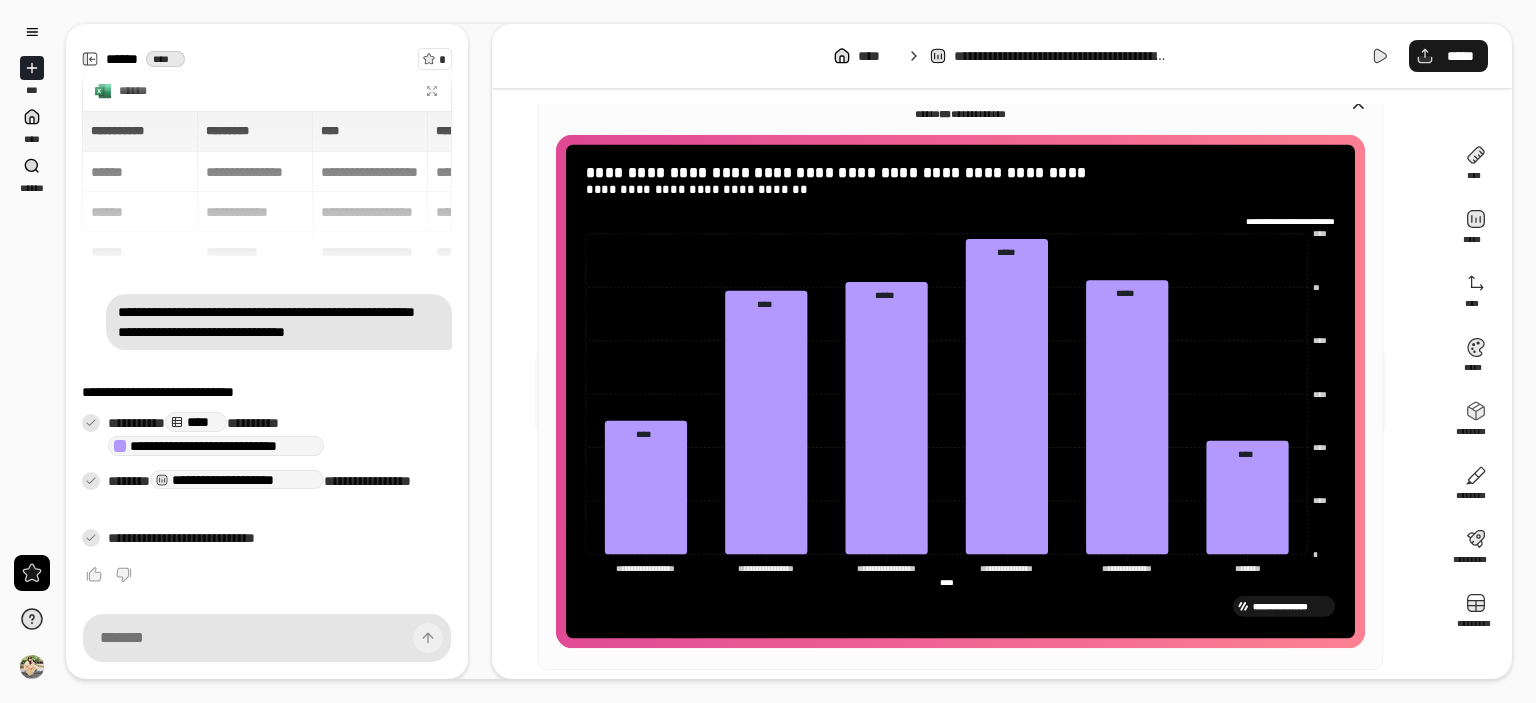 click on "*****" at bounding box center (1460, 56) 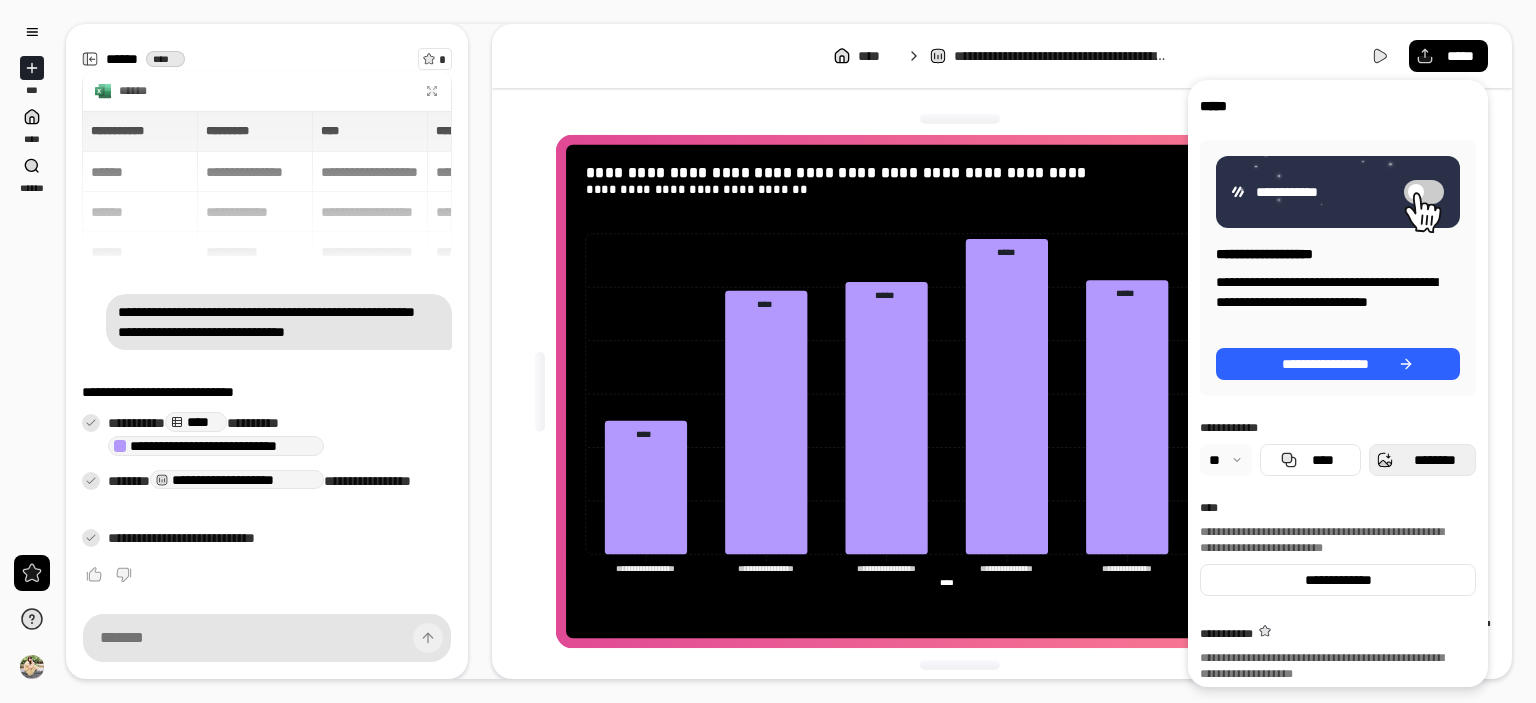 click on "********" at bounding box center [1422, 460] 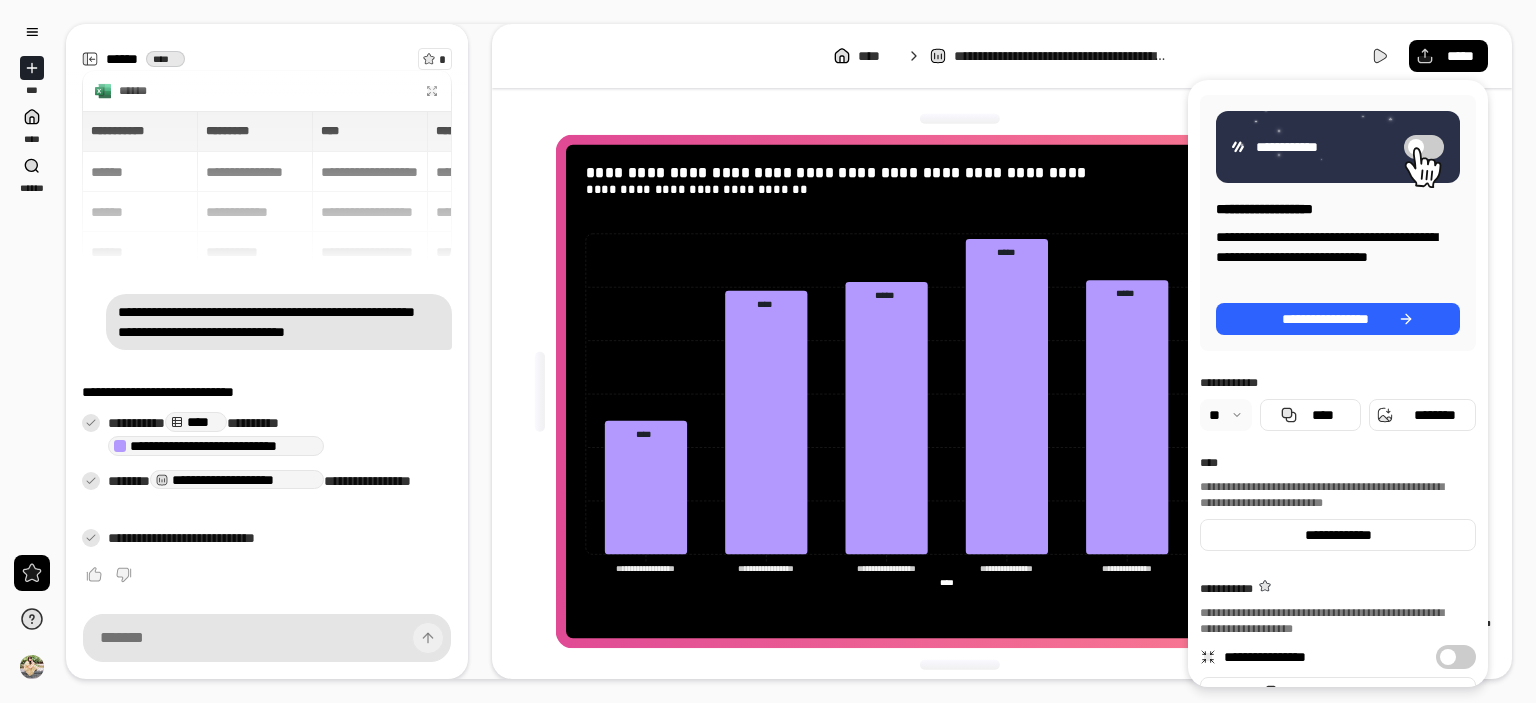 scroll, scrollTop: 81, scrollLeft: 0, axis: vertical 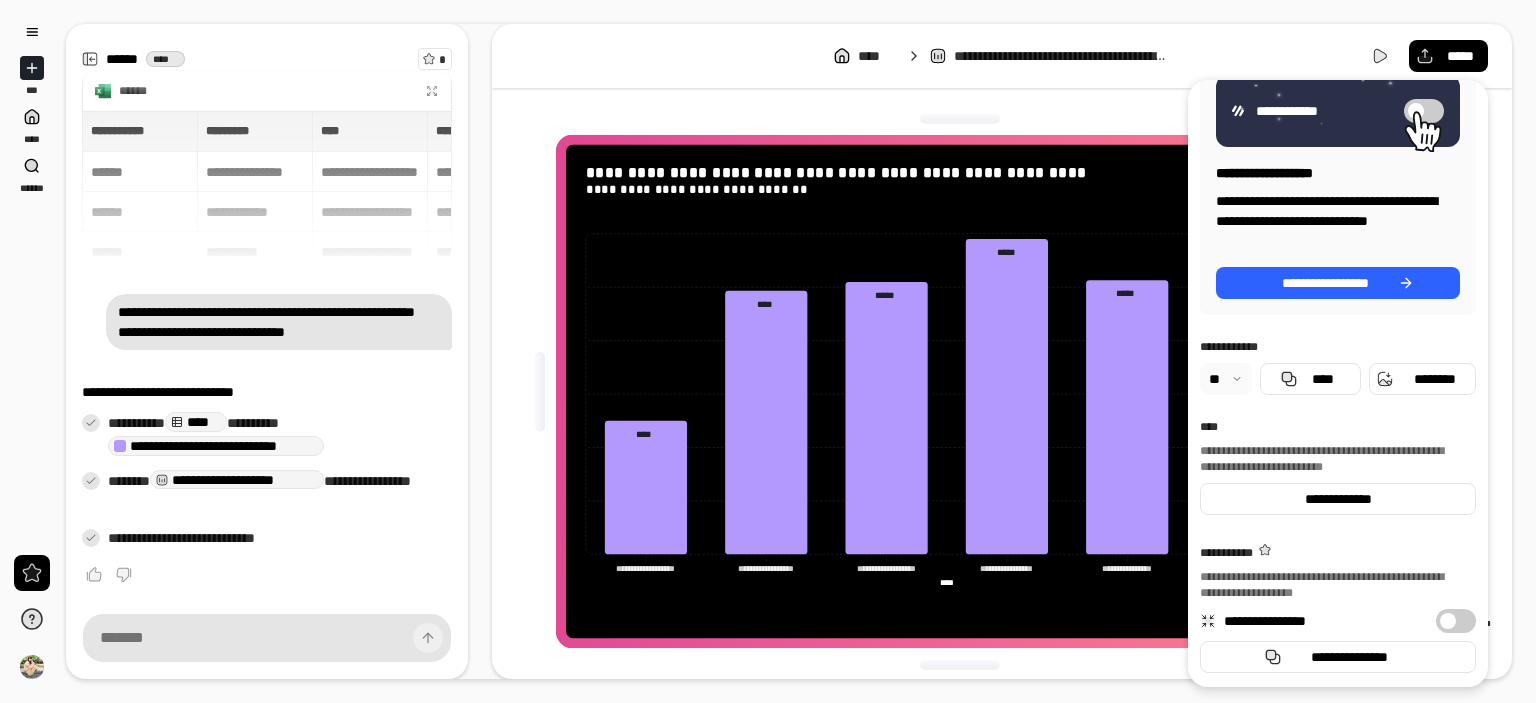 click on "**********" at bounding box center [968, 391] 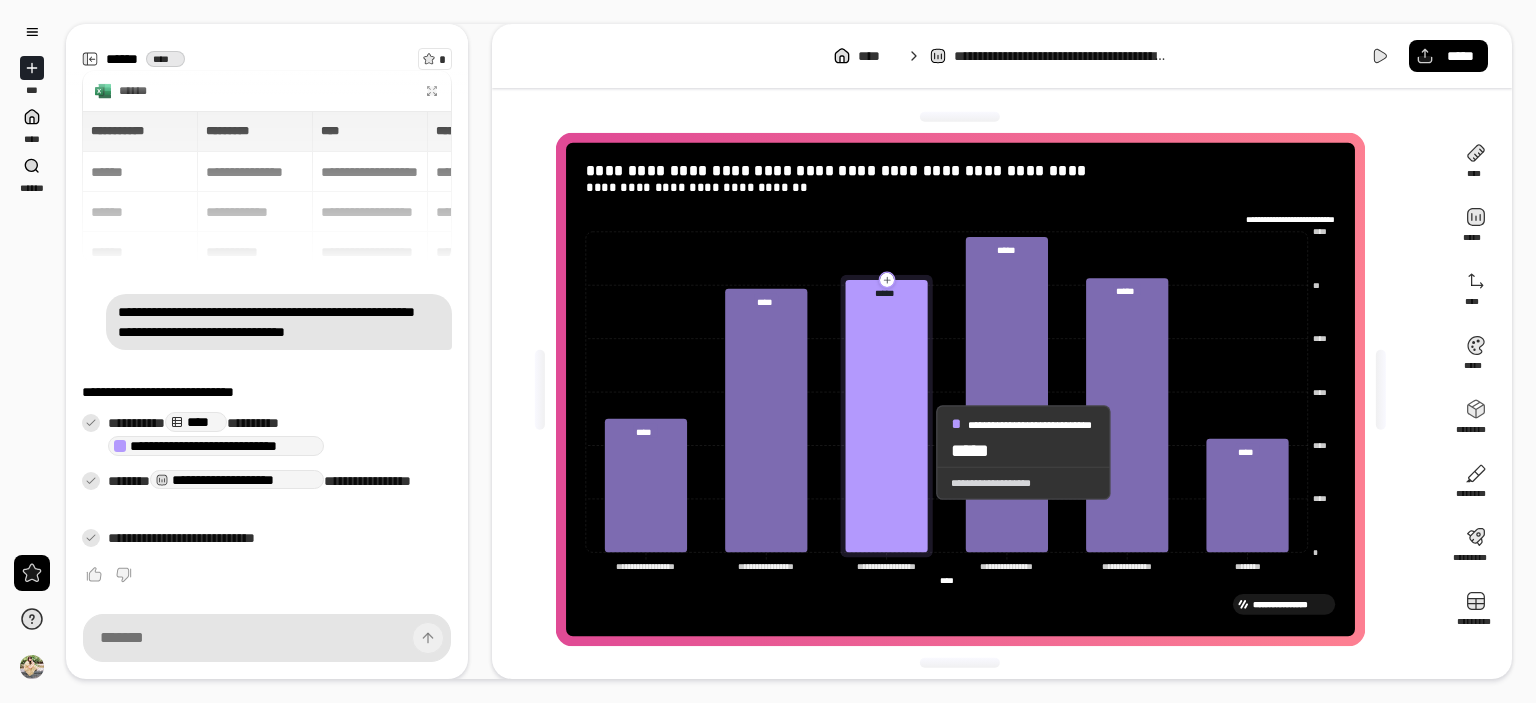 scroll, scrollTop: 4, scrollLeft: 0, axis: vertical 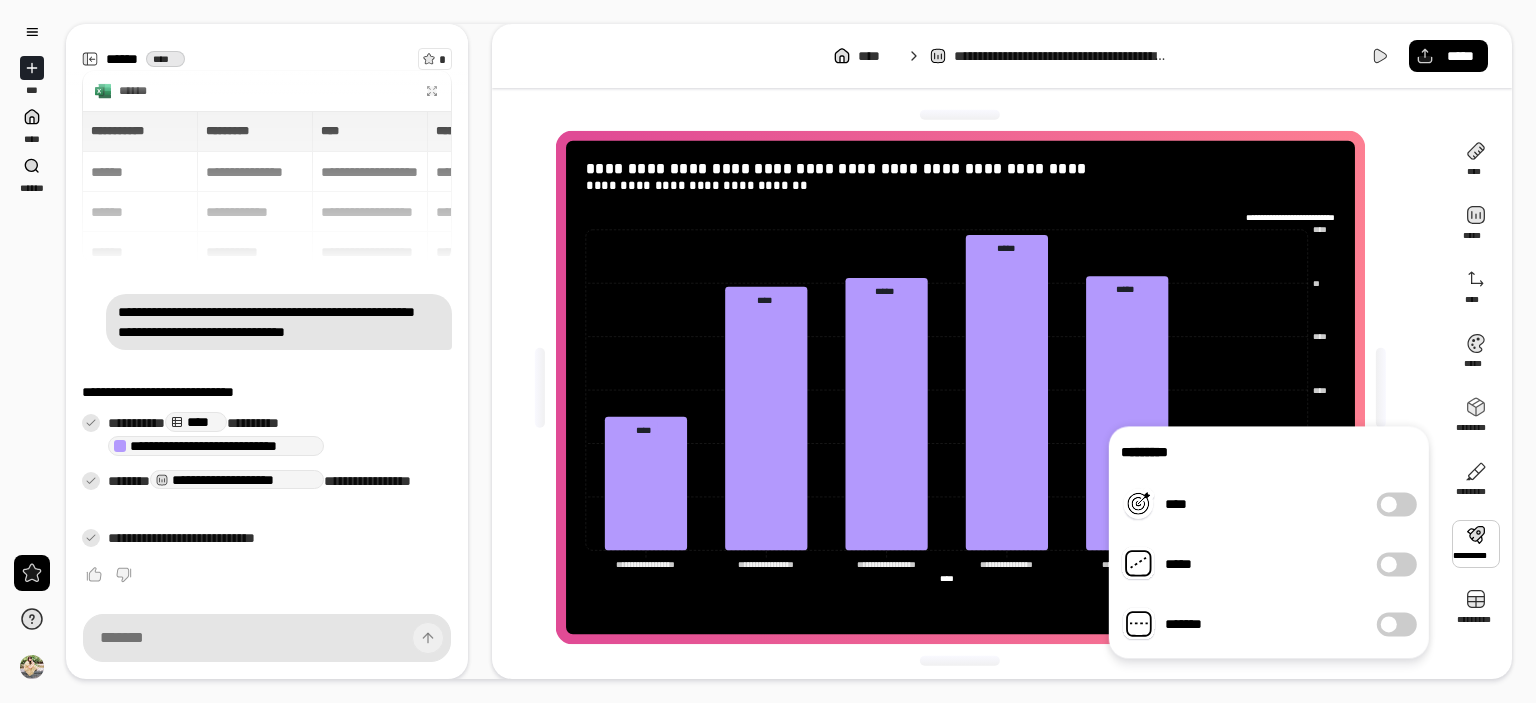 click at bounding box center (1389, 504) 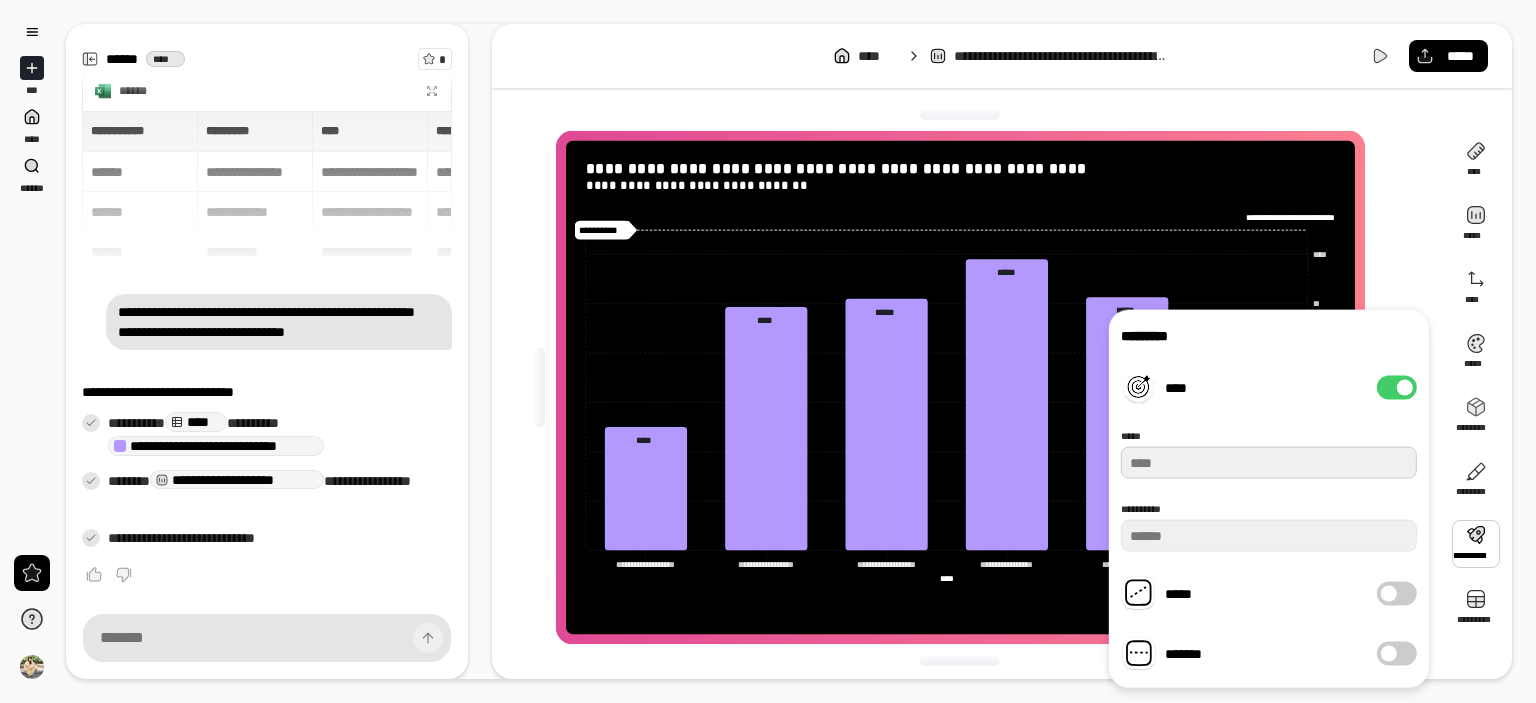 click at bounding box center [1269, 463] 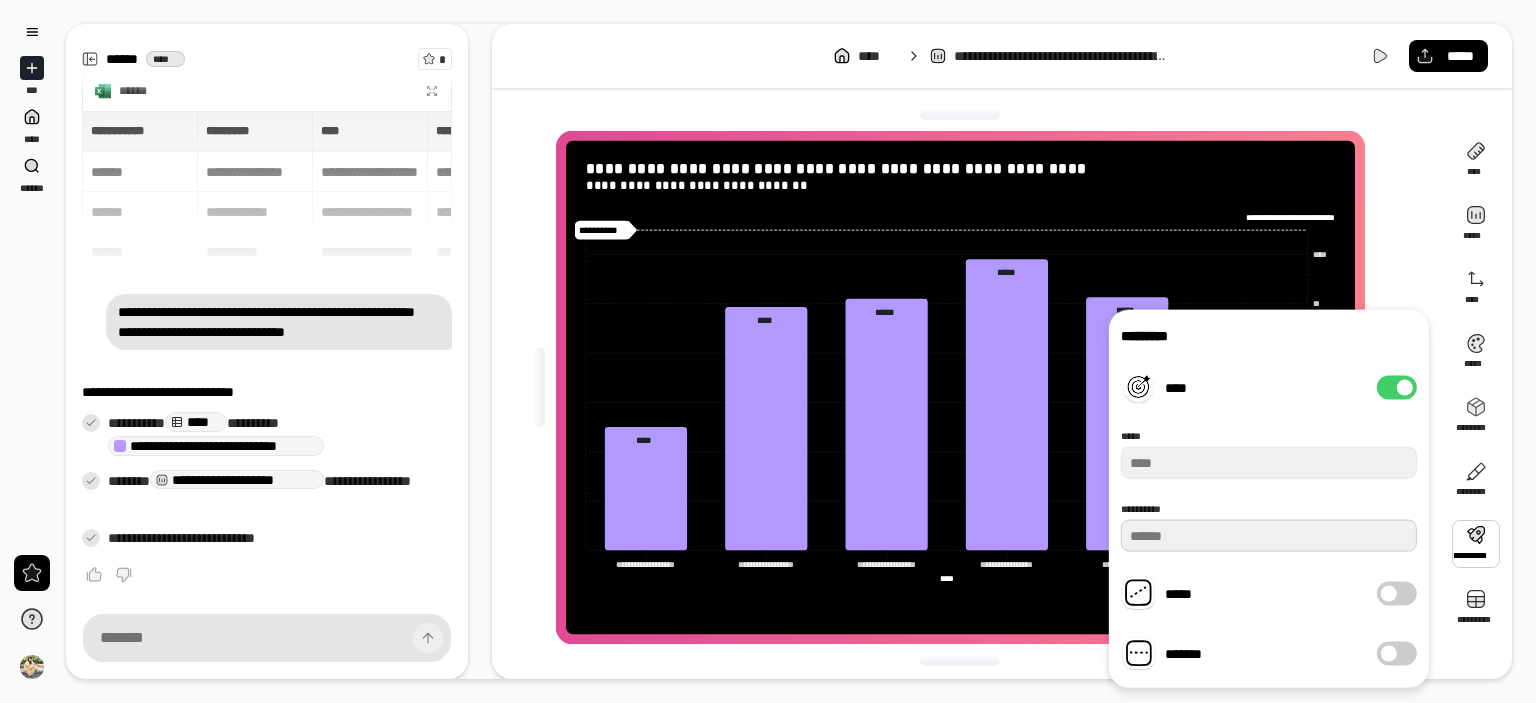 click on "*******" at bounding box center [1269, 536] 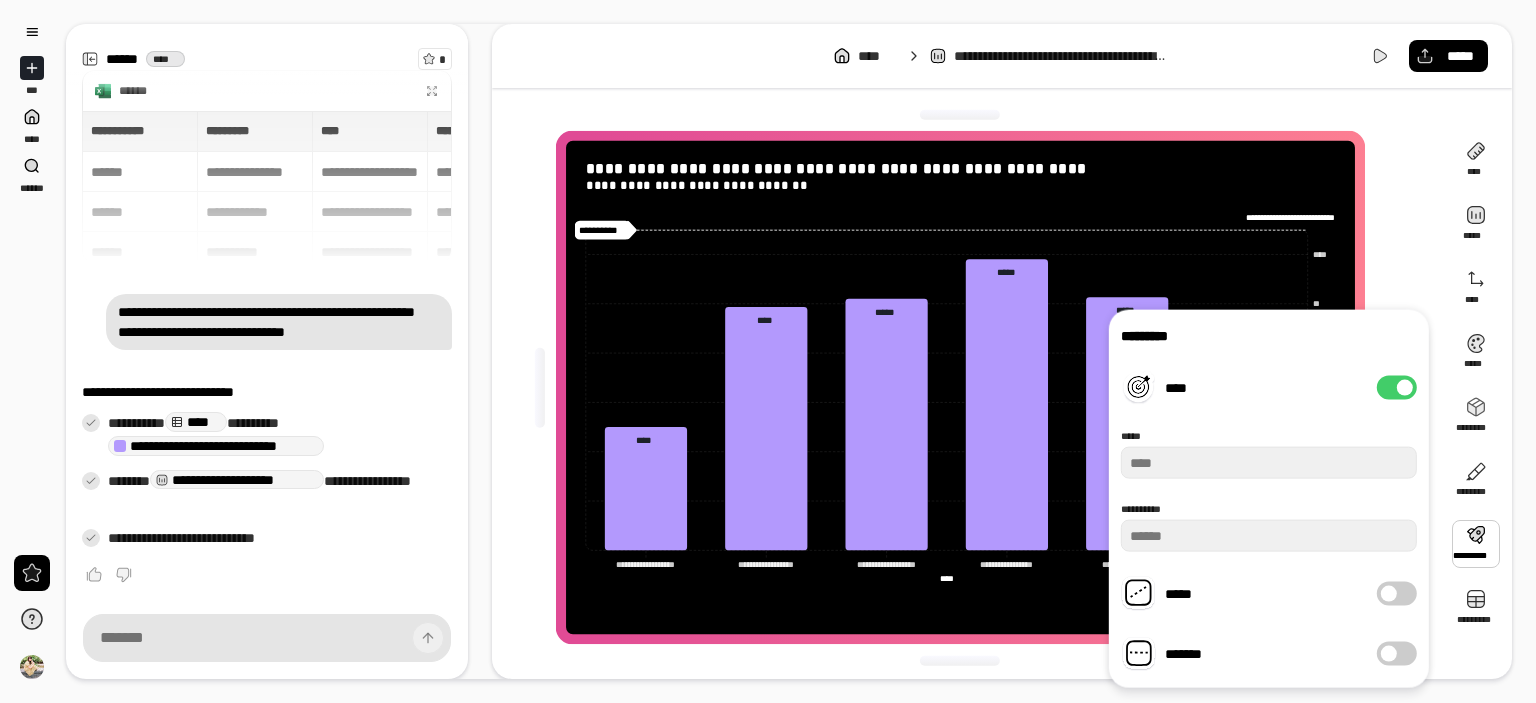 click at bounding box center (1389, 594) 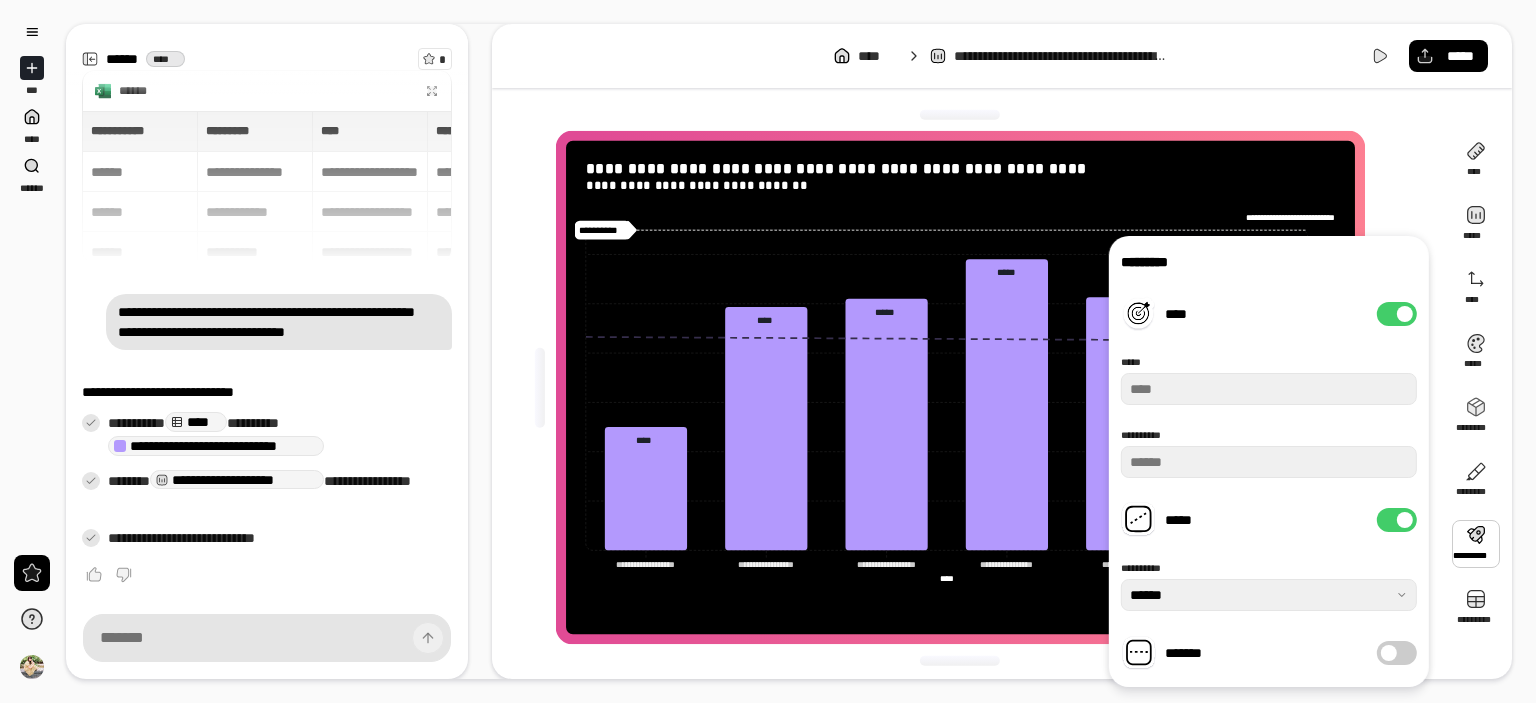 click on "*****" at bounding box center (1397, 520) 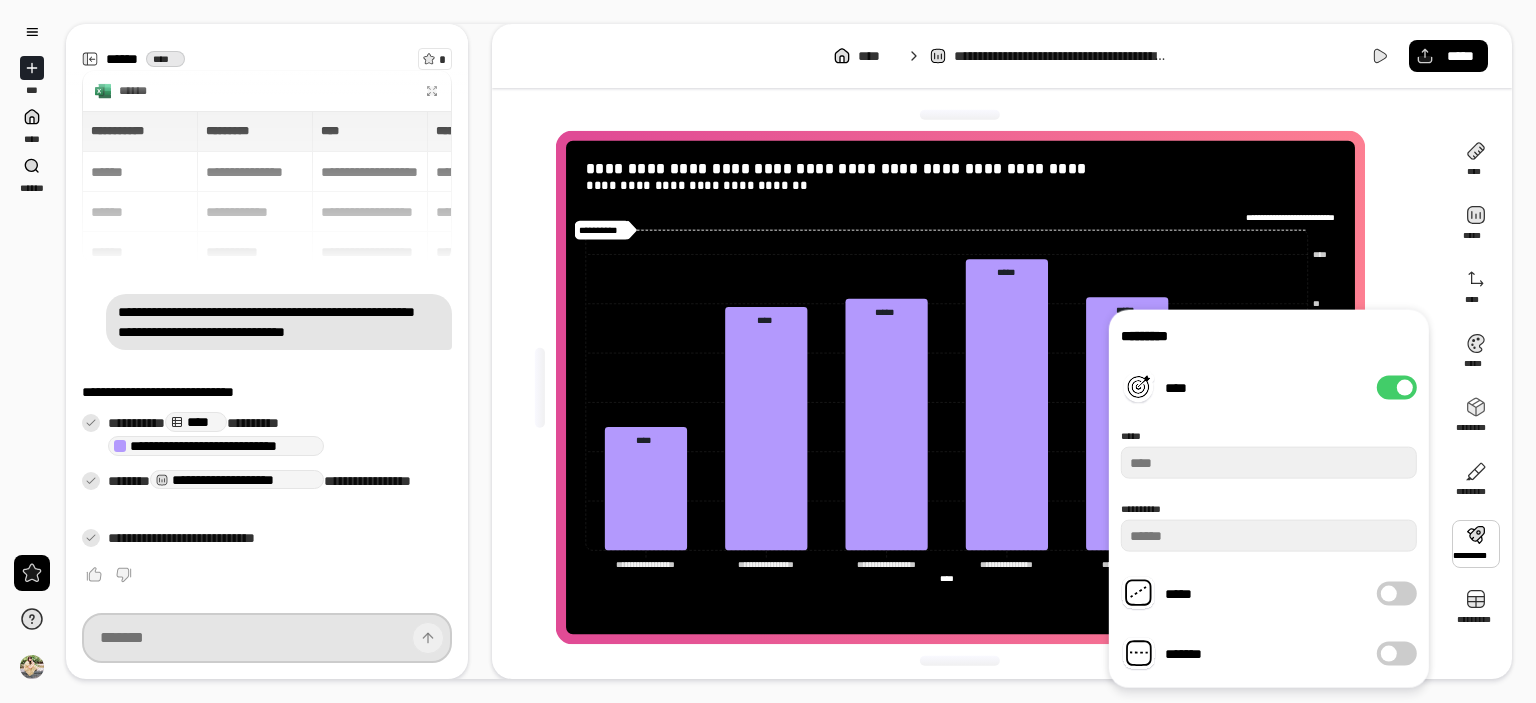 click at bounding box center (267, 638) 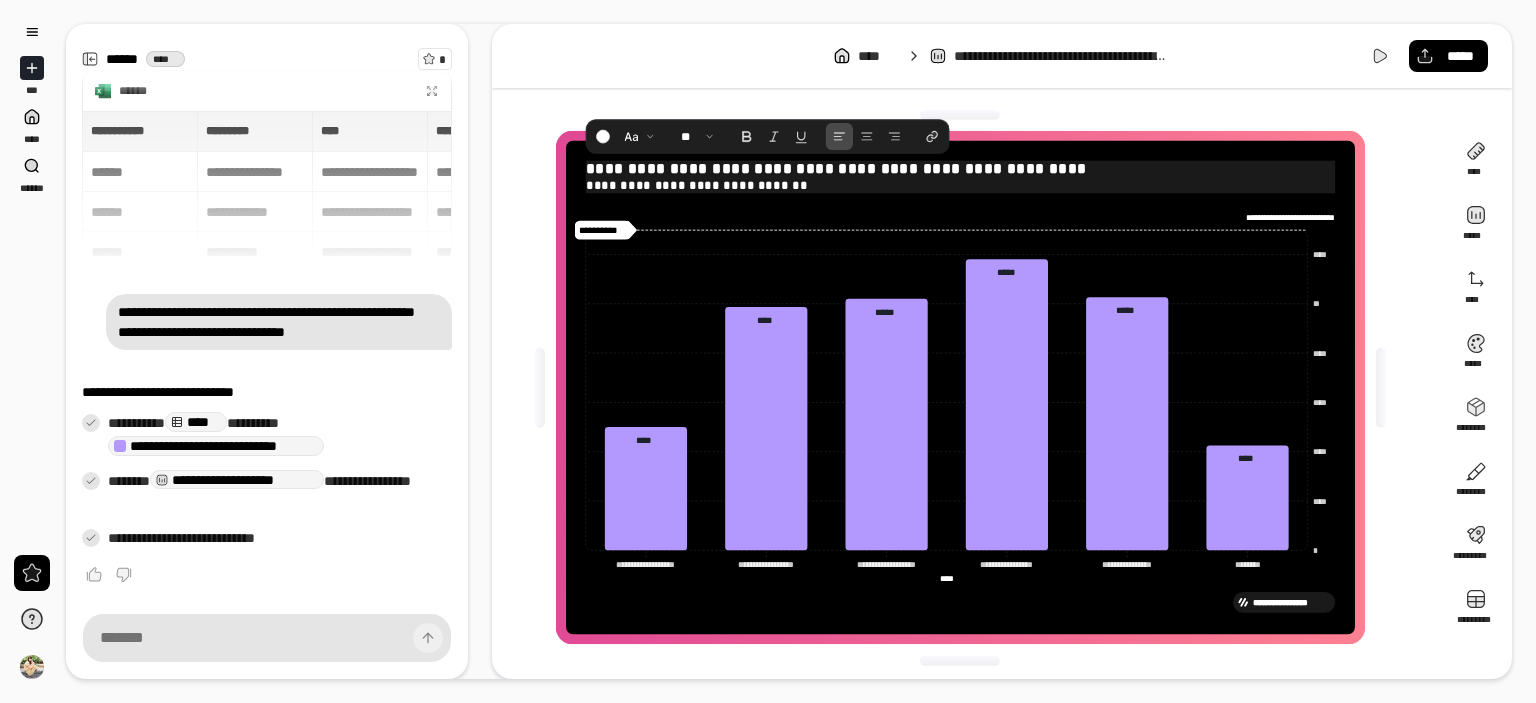 click on "**********" at bounding box center [960, 169] 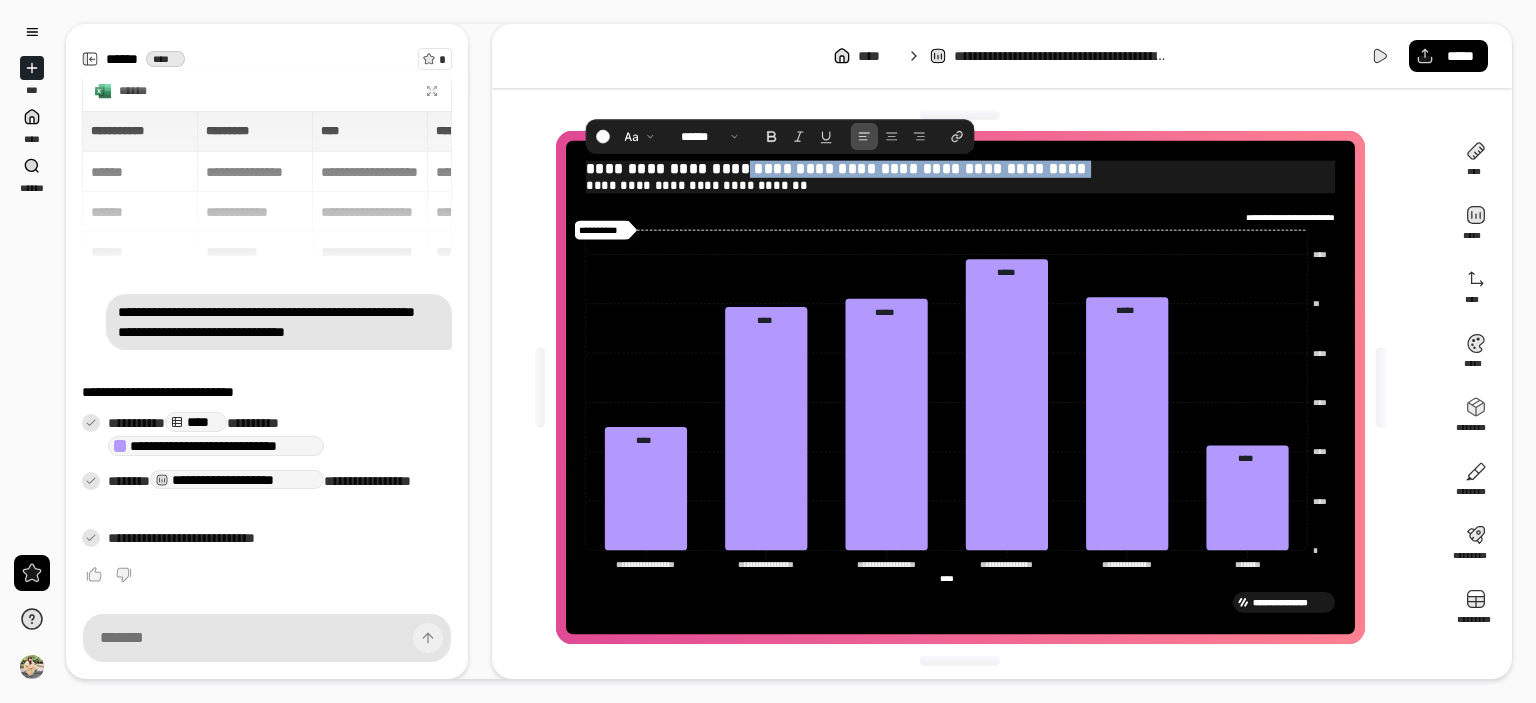 drag, startPoint x: 744, startPoint y: 169, endPoint x: 516, endPoint y: 169, distance: 228 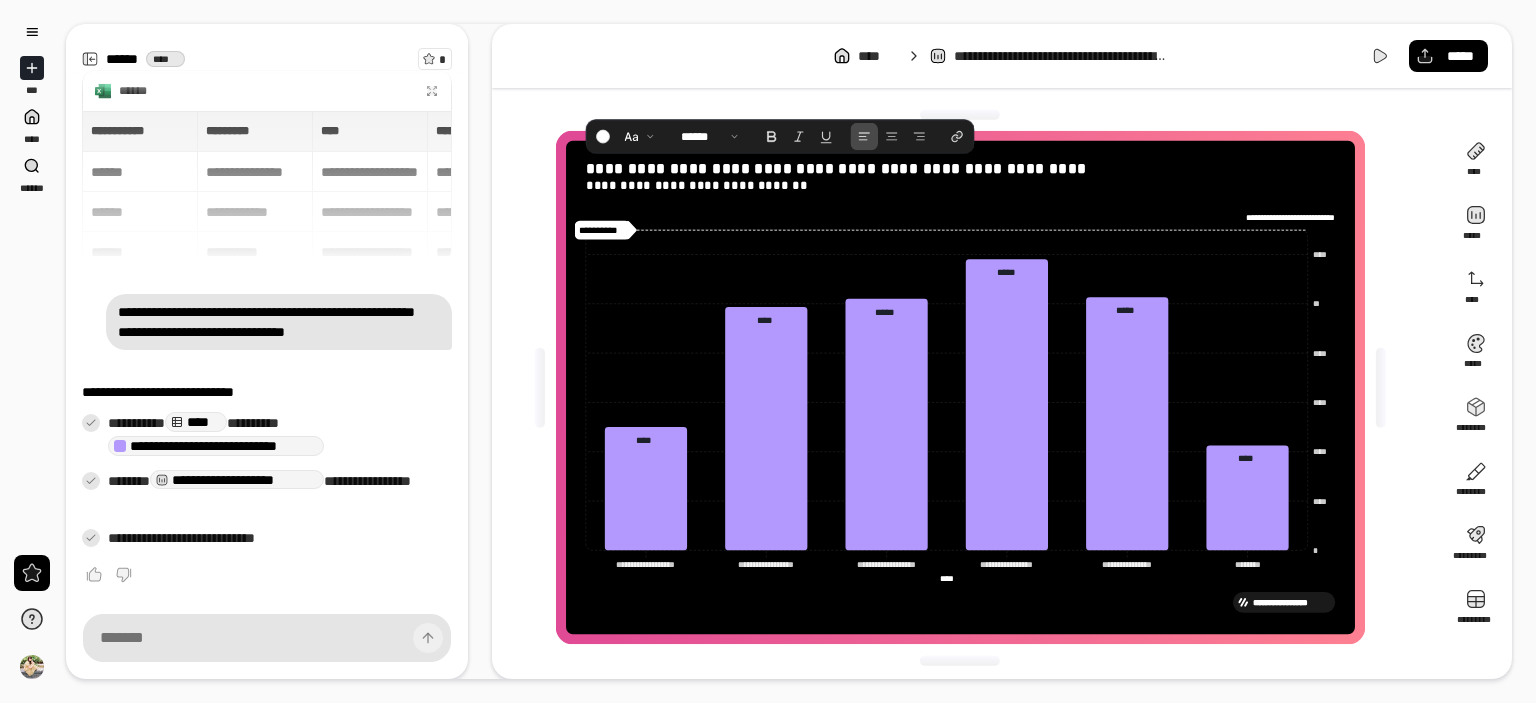 click on "**********" at bounding box center [960, 387] 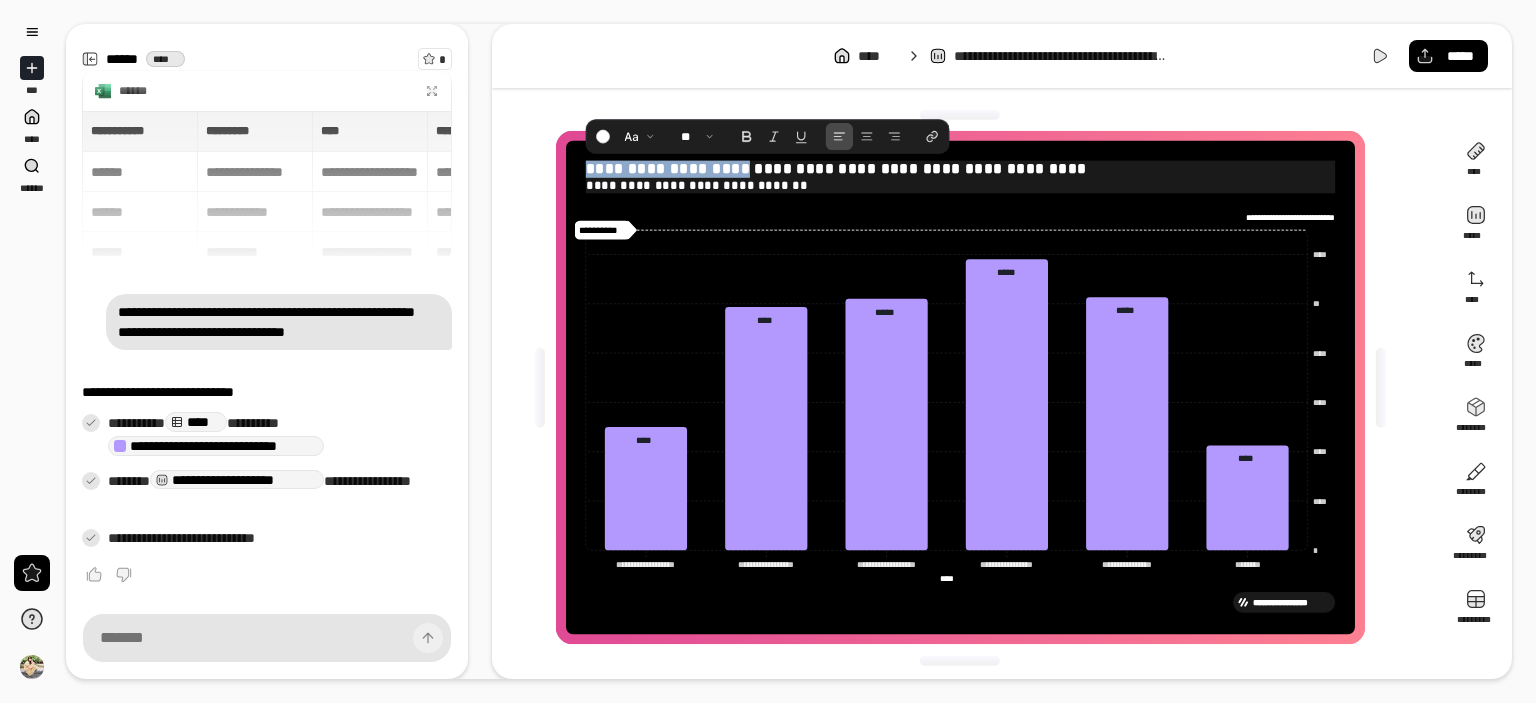 drag, startPoint x: 744, startPoint y: 174, endPoint x: 581, endPoint y: 169, distance: 163.07668 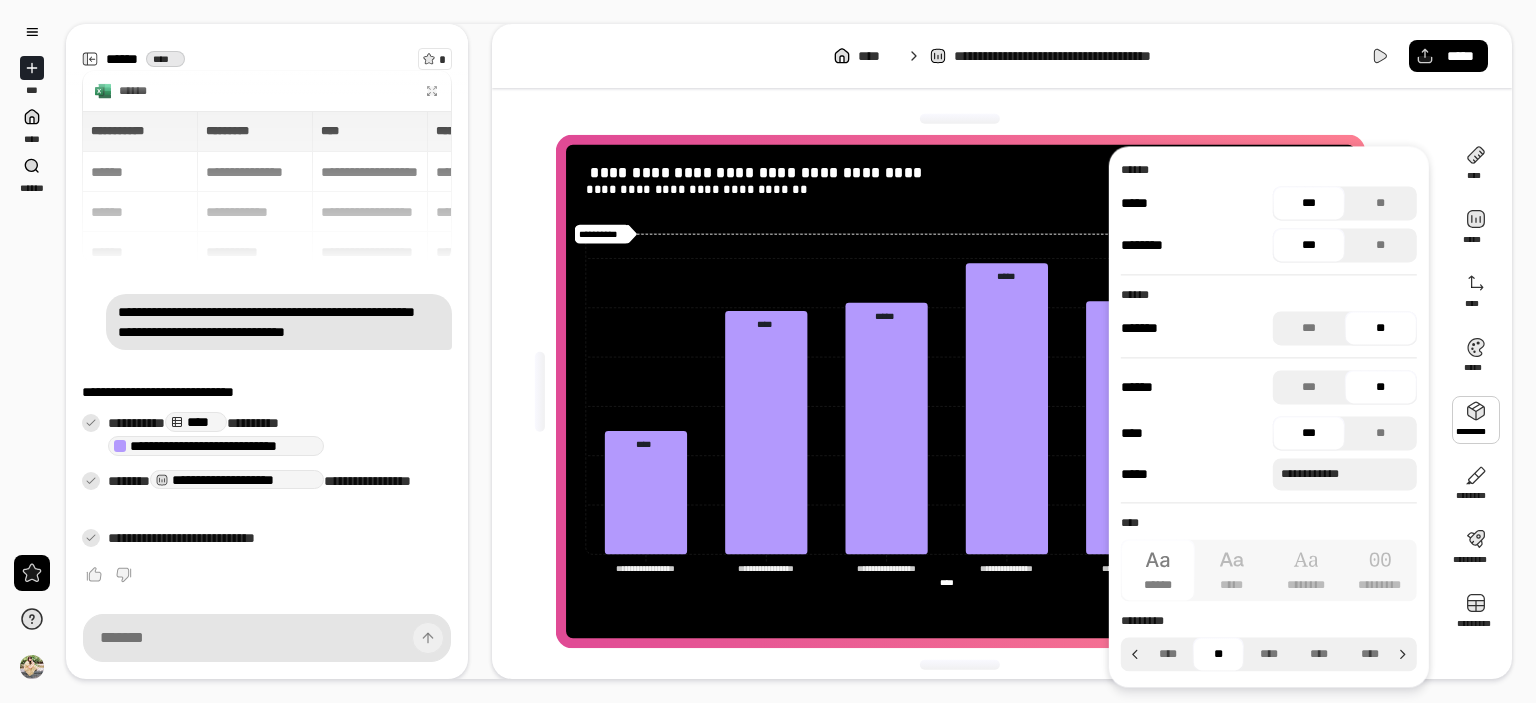 click on "**********" at bounding box center (1002, 351) 